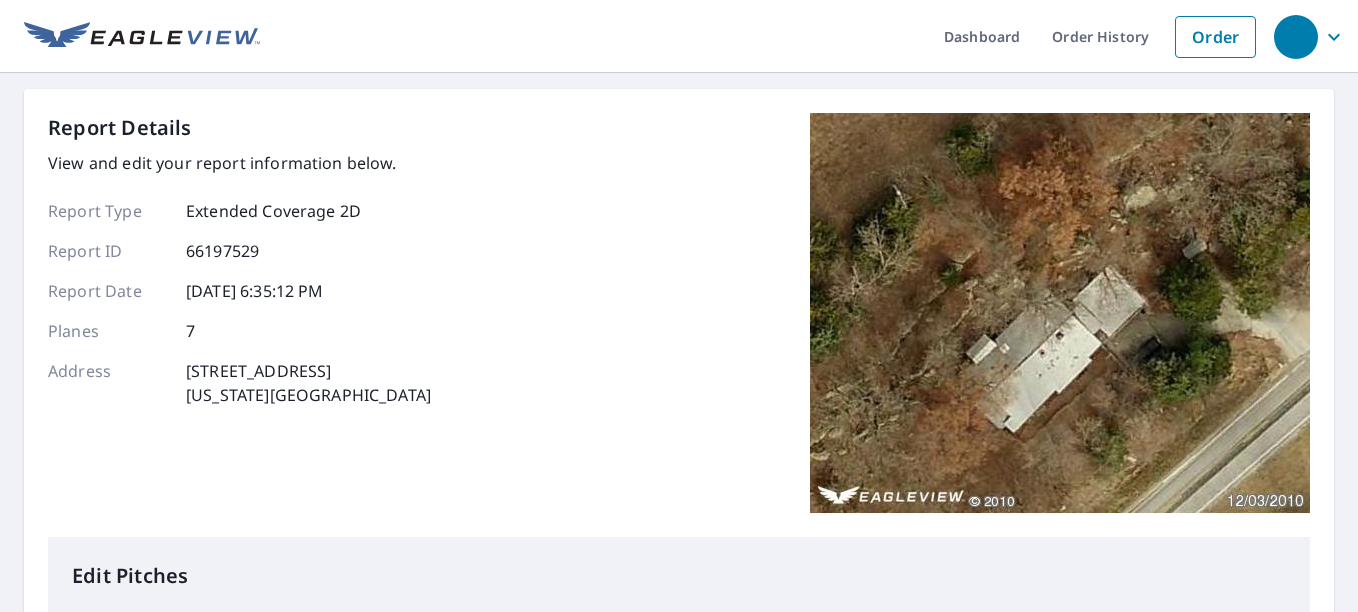 scroll, scrollTop: 0, scrollLeft: 0, axis: both 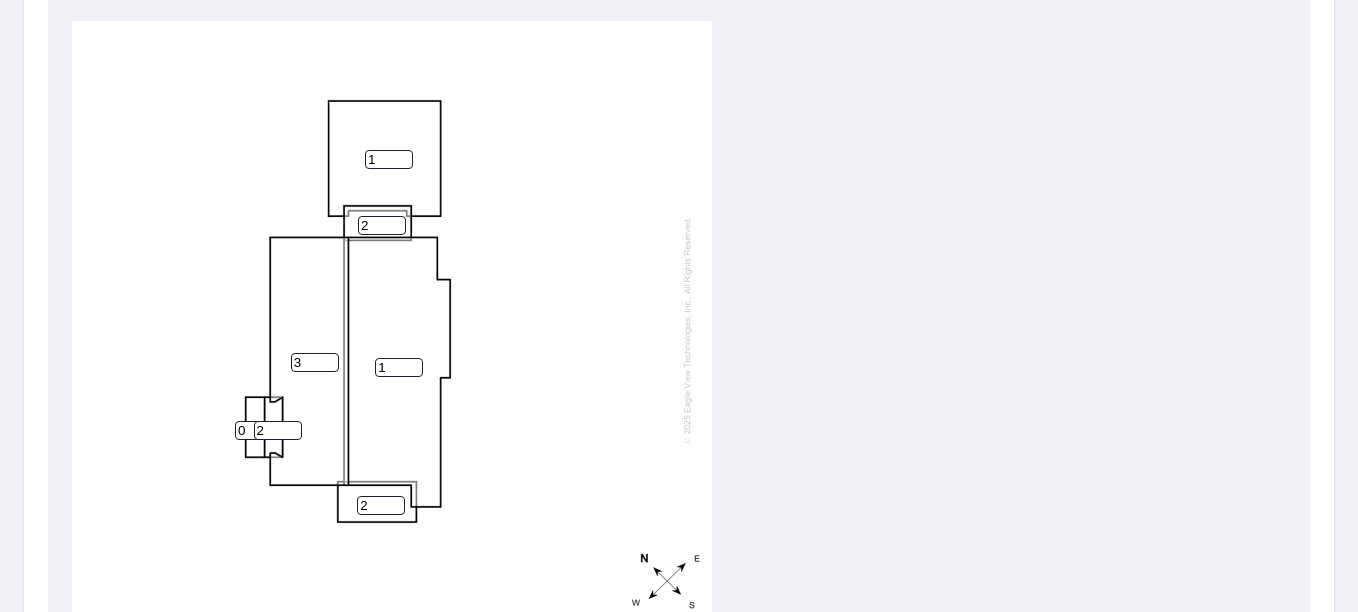 click on "0" at bounding box center (259, 430) 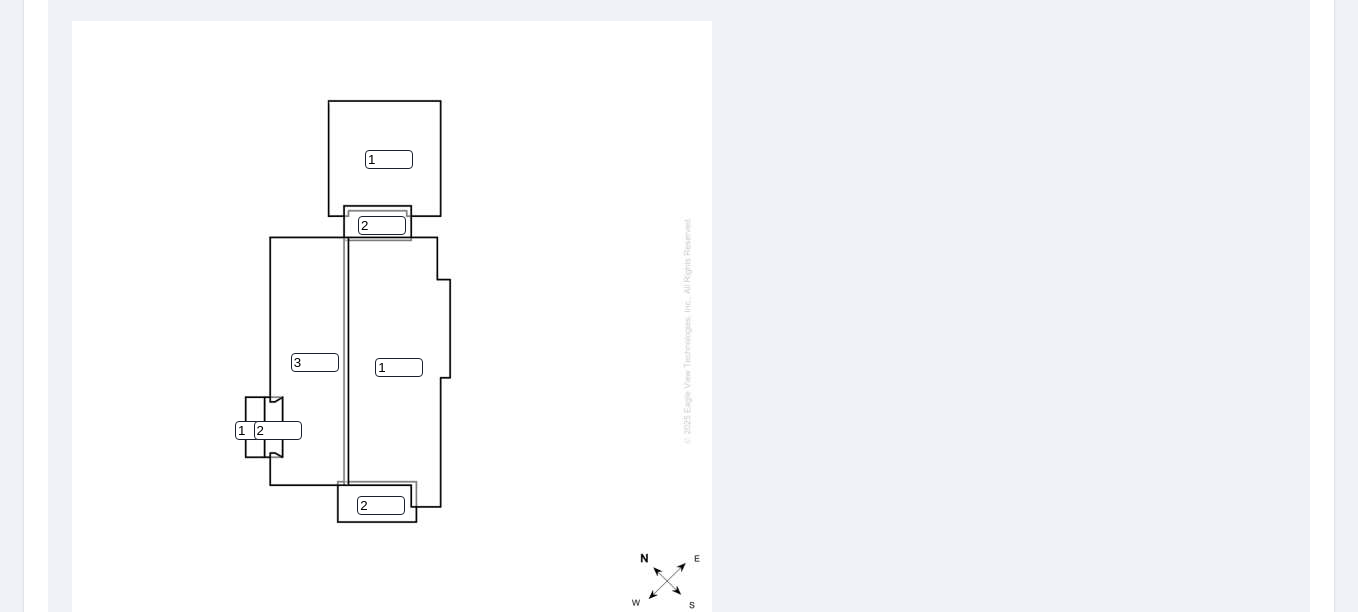type on "1" 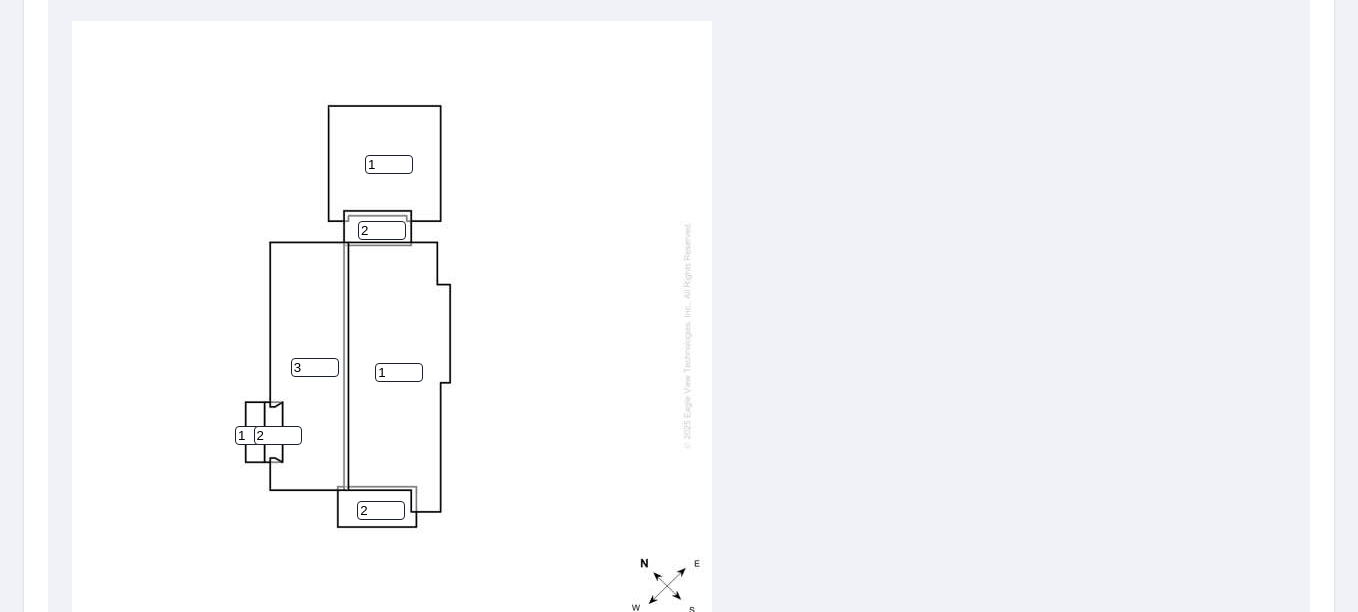 scroll, scrollTop: 20, scrollLeft: 0, axis: vertical 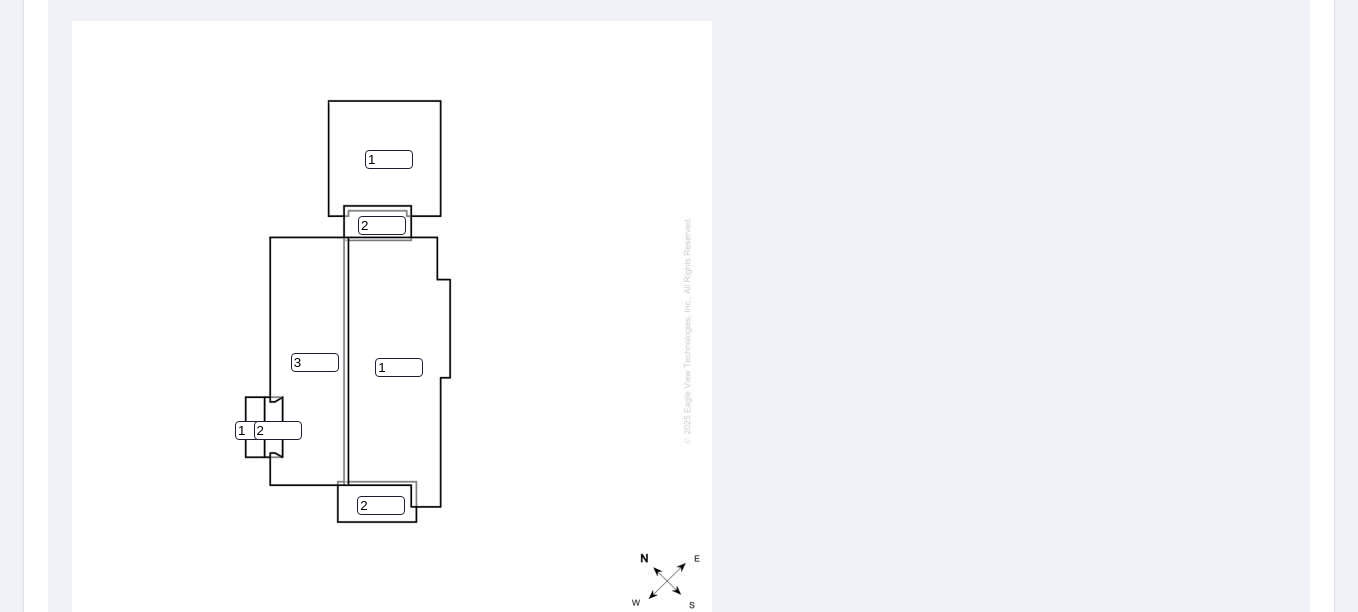 click on "1 3 1 2 2 1 2" at bounding box center (392, 330) 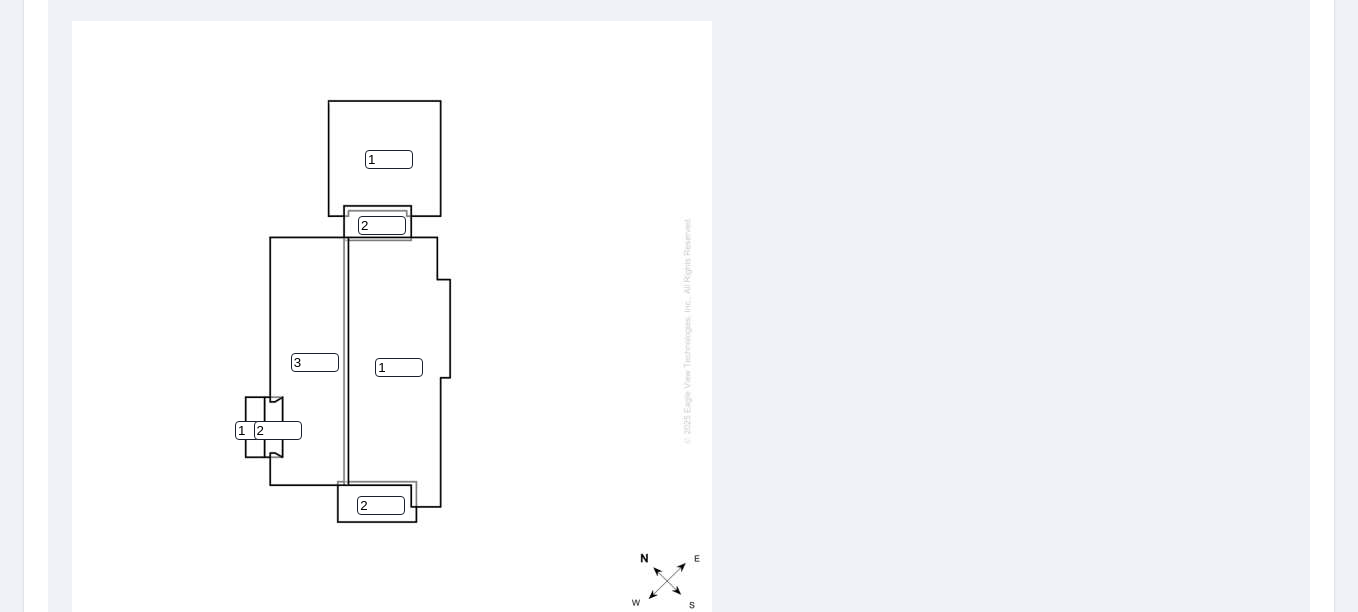 scroll, scrollTop: 0, scrollLeft: 0, axis: both 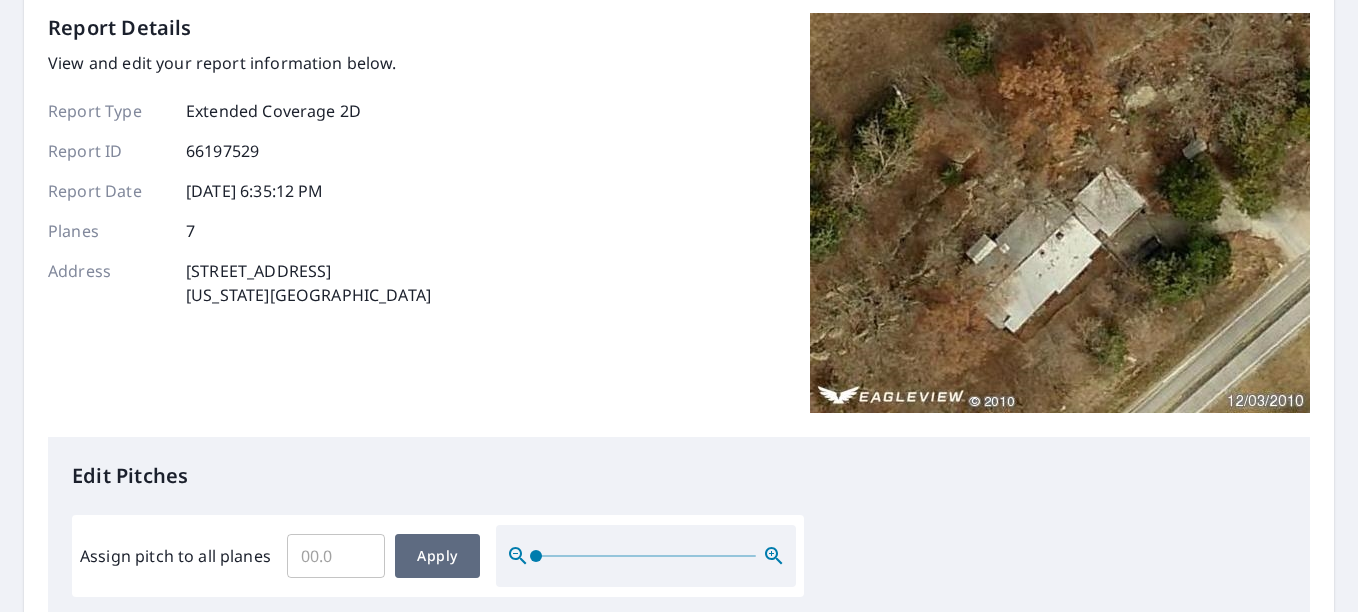 click on "Apply" at bounding box center [437, 556] 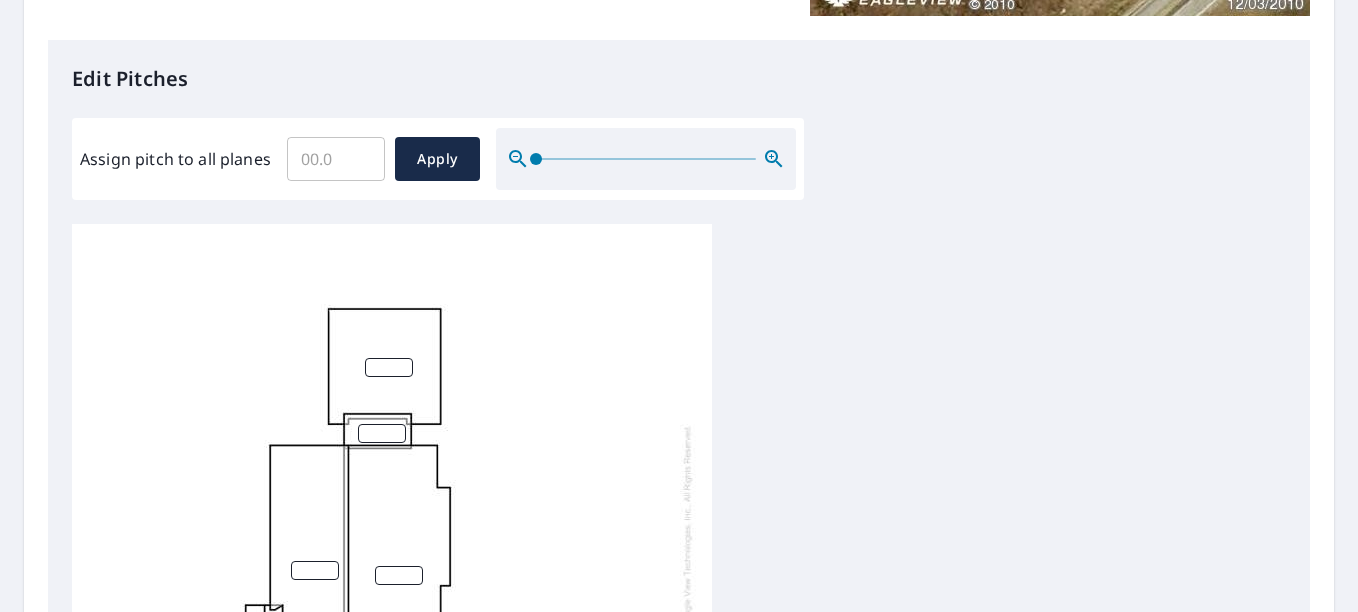 scroll, scrollTop: 500, scrollLeft: 0, axis: vertical 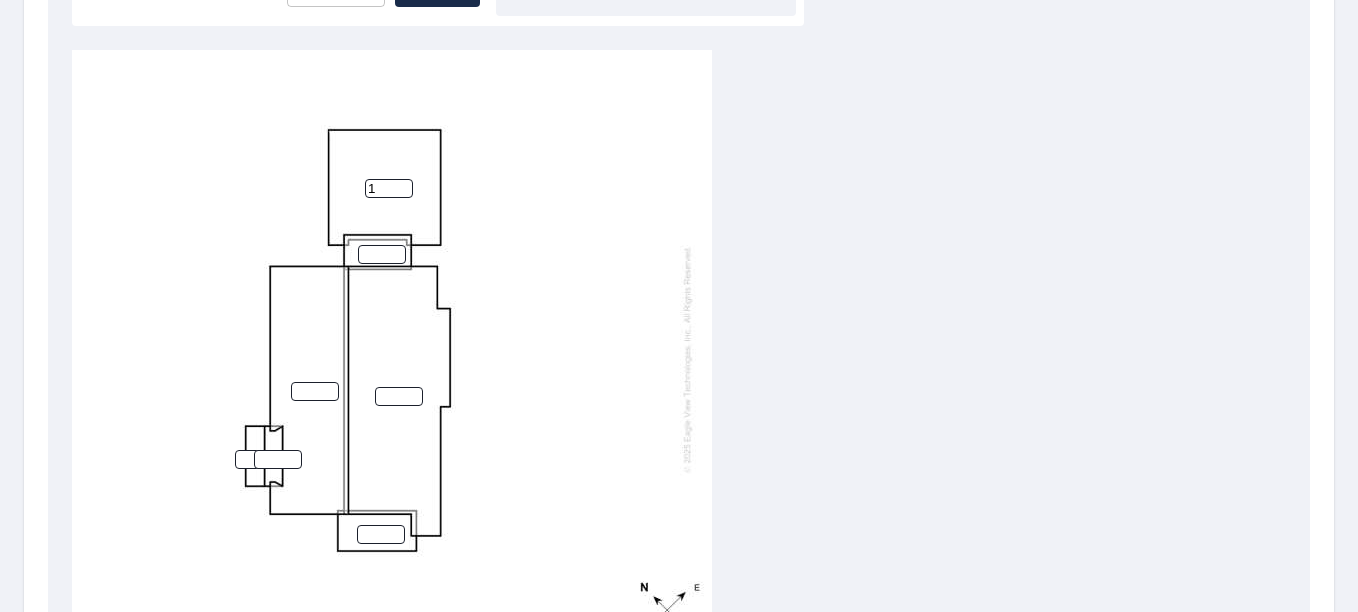 type on "1" 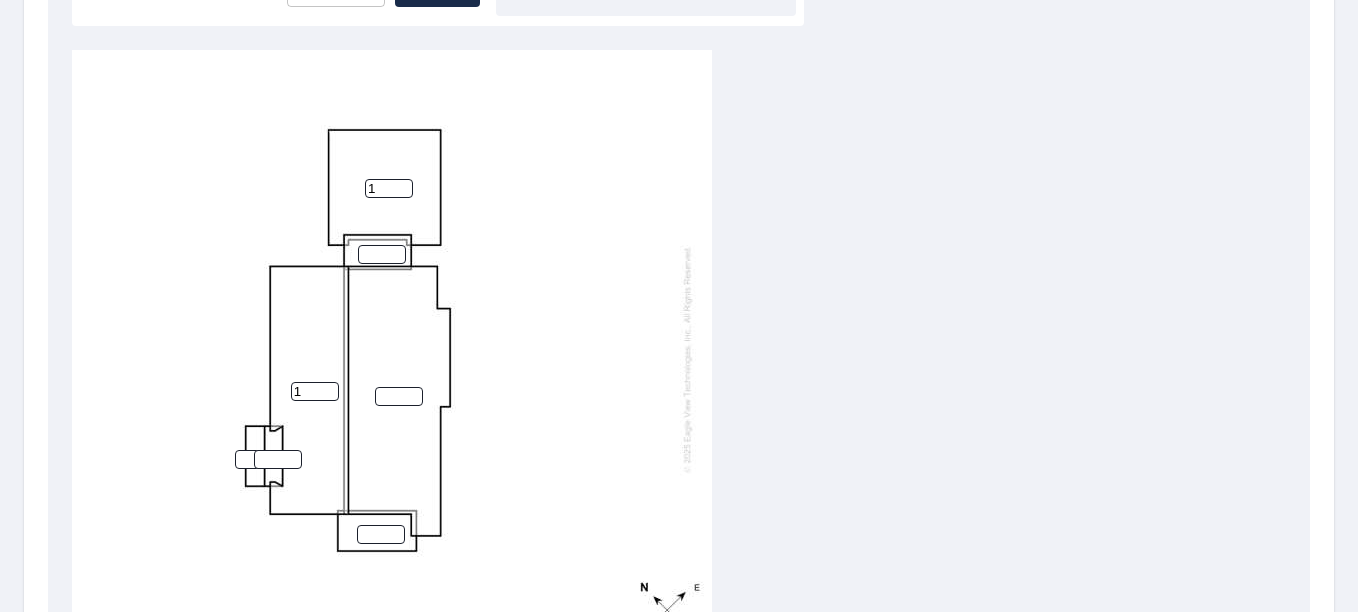 click on "1" at bounding box center (315, 391) 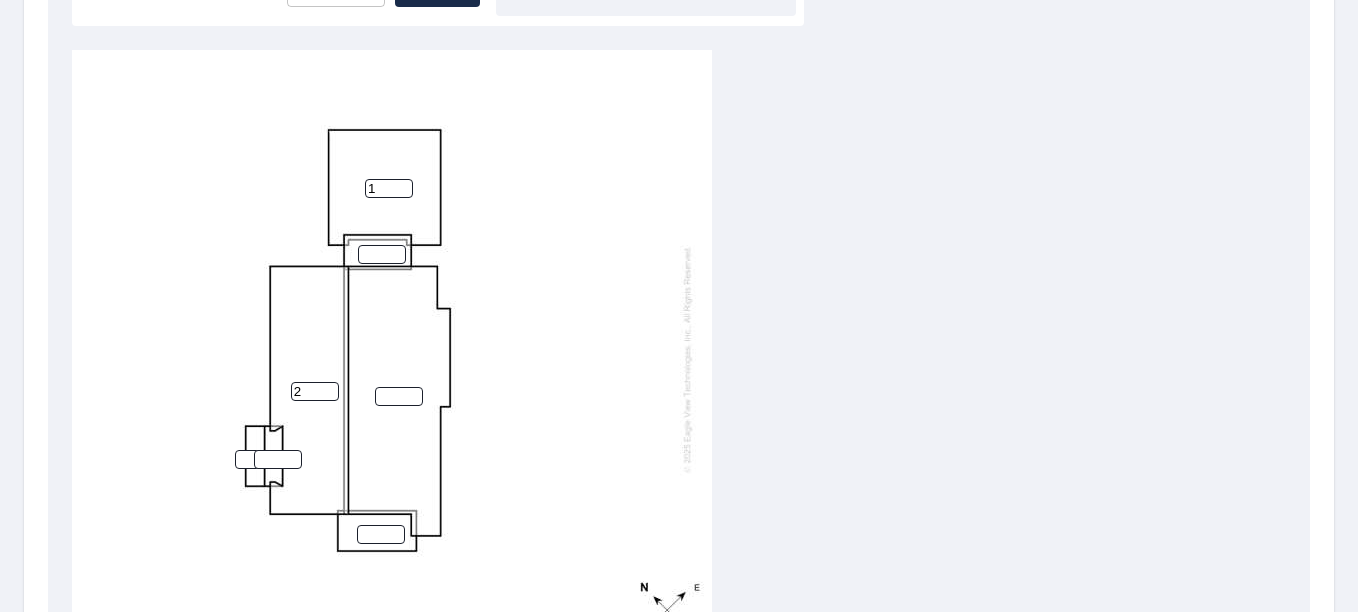 click on "2" at bounding box center (315, 391) 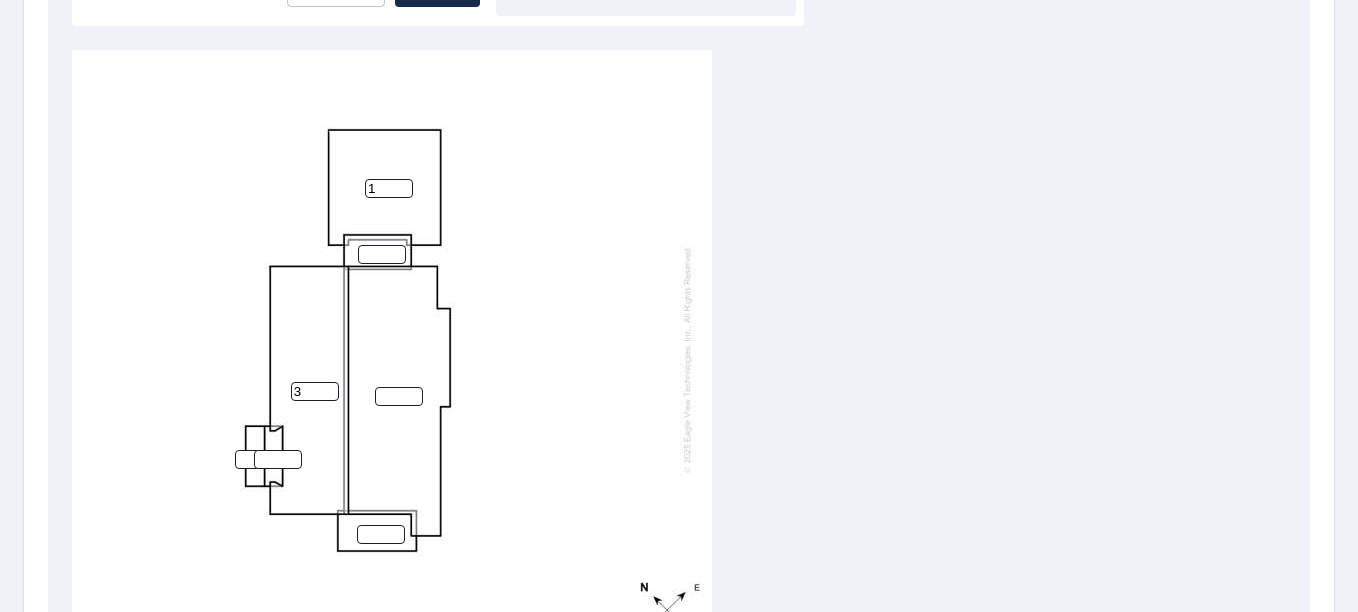 type on "3" 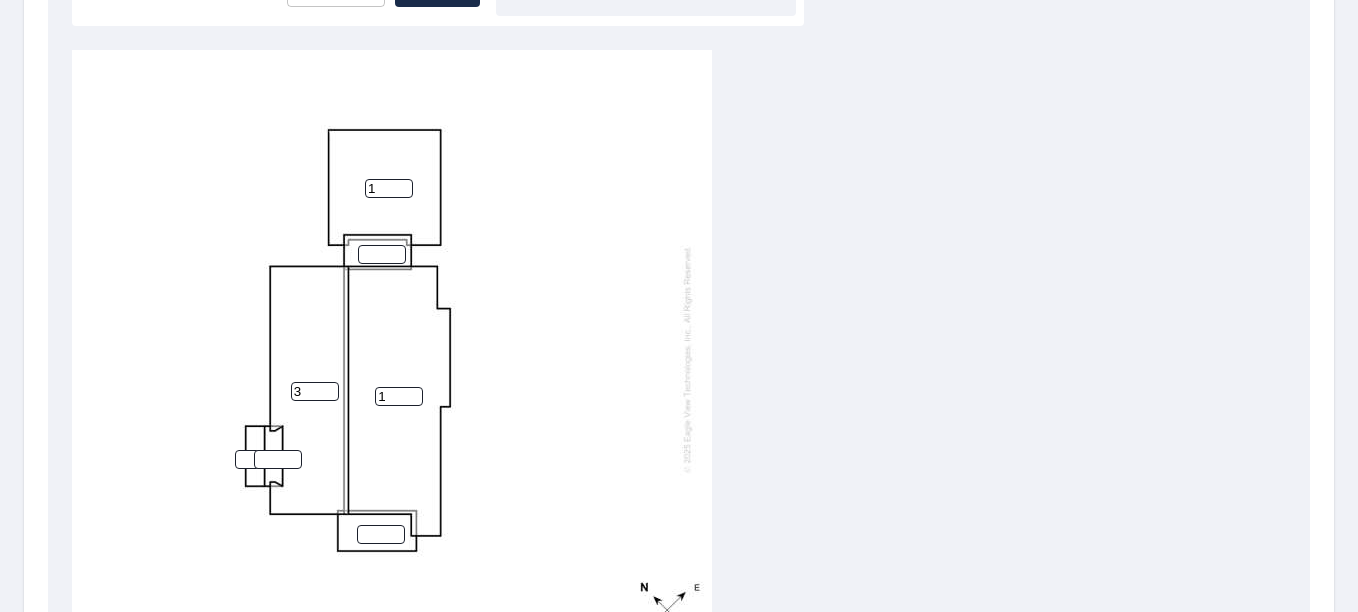 click on "1" at bounding box center (399, 396) 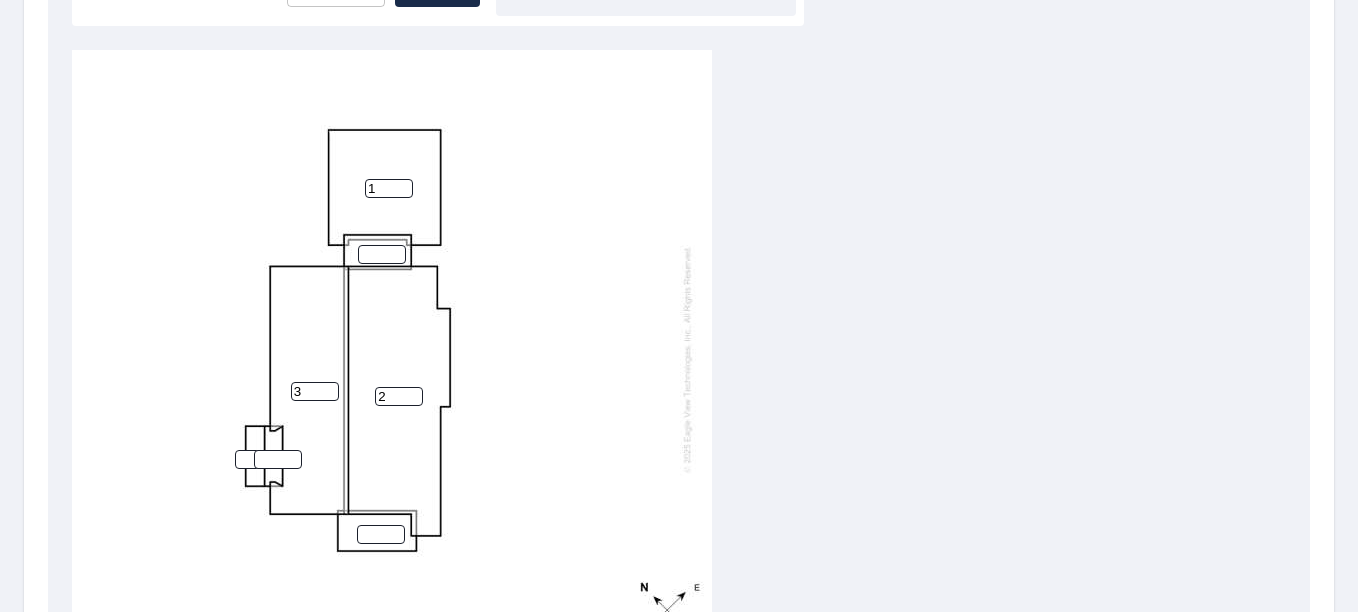 type on "2" 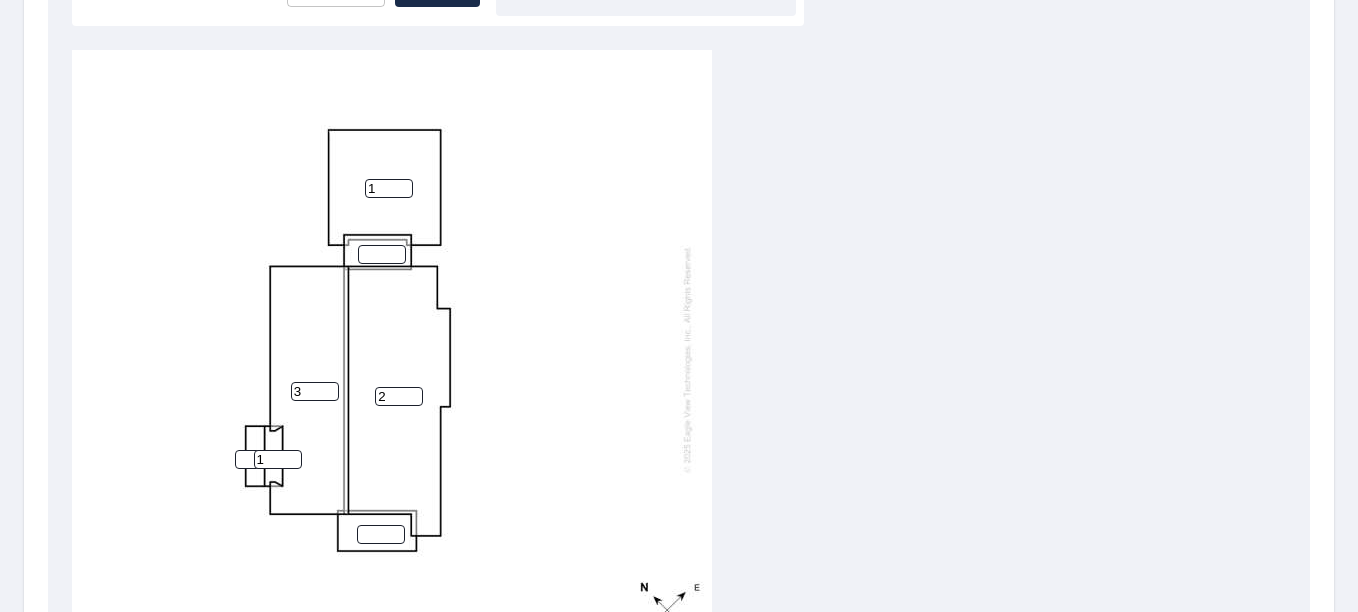 type on "1" 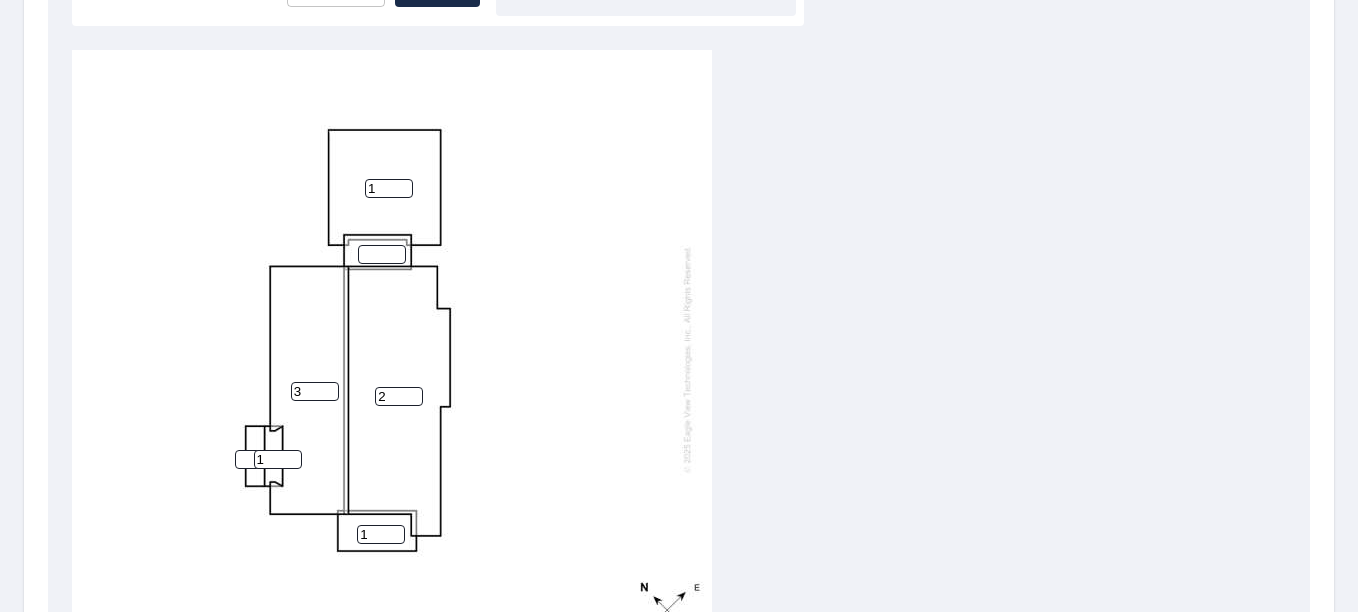 type on "1" 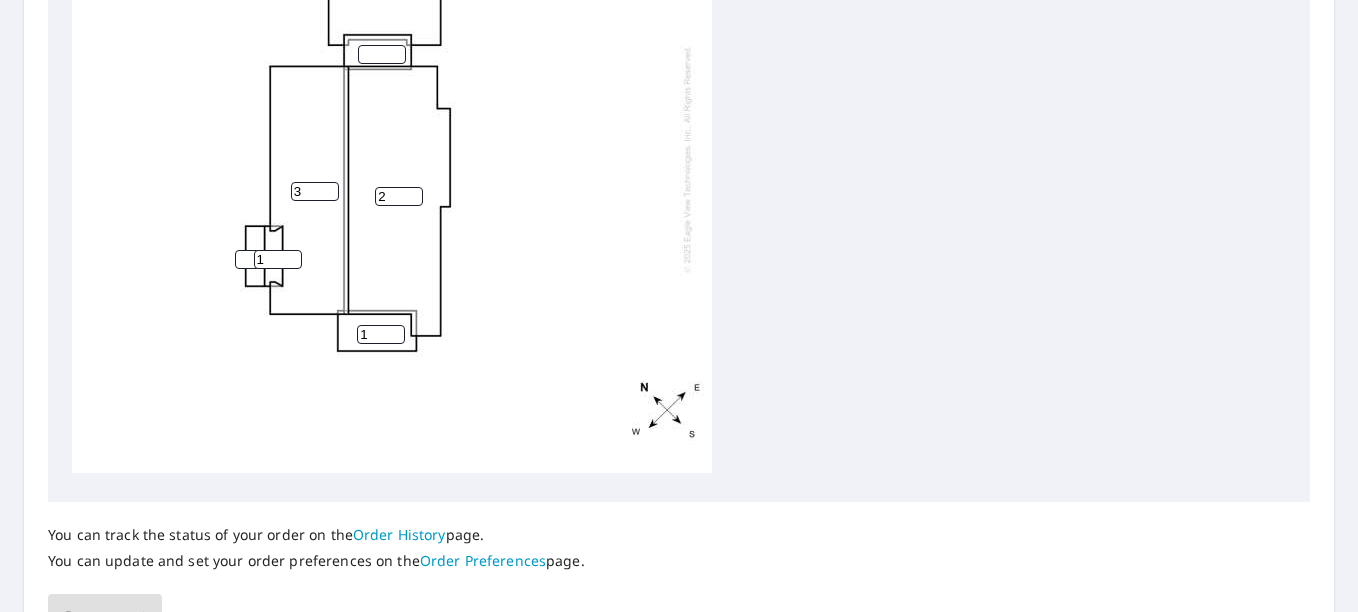 scroll, scrollTop: 971, scrollLeft: 0, axis: vertical 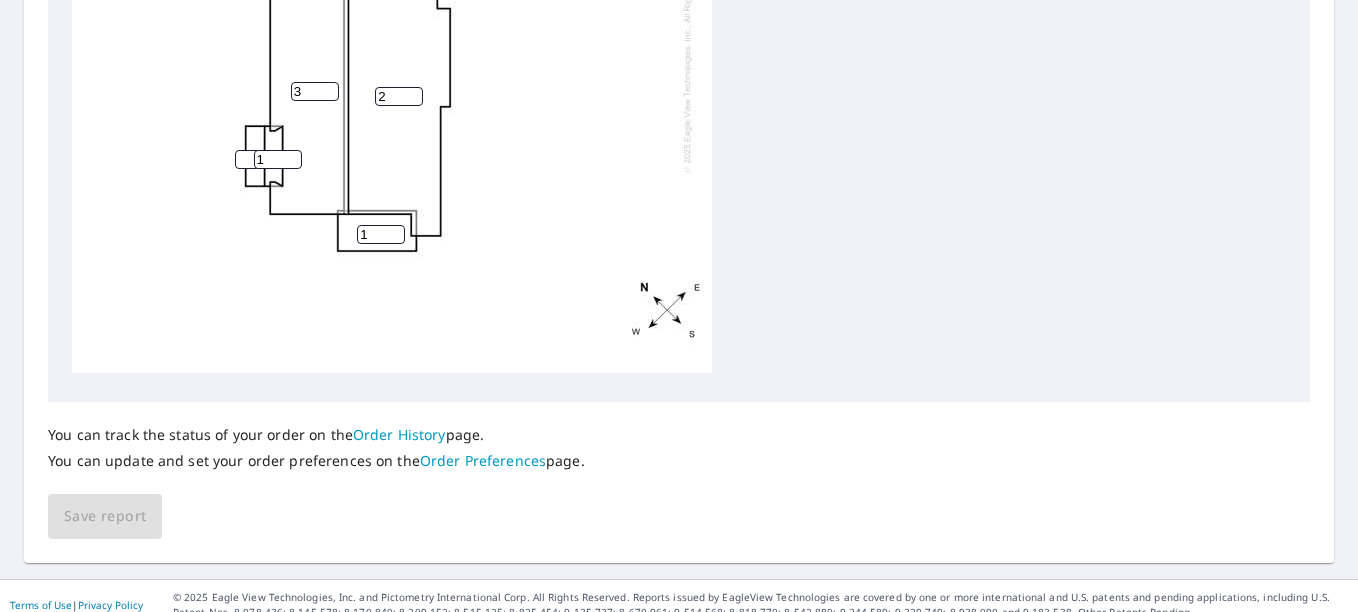 click on "You can track the status of your order on the  Order History  page. You can update and set your order preferences on the  Order Preferences  page. Save report" at bounding box center [679, 470] 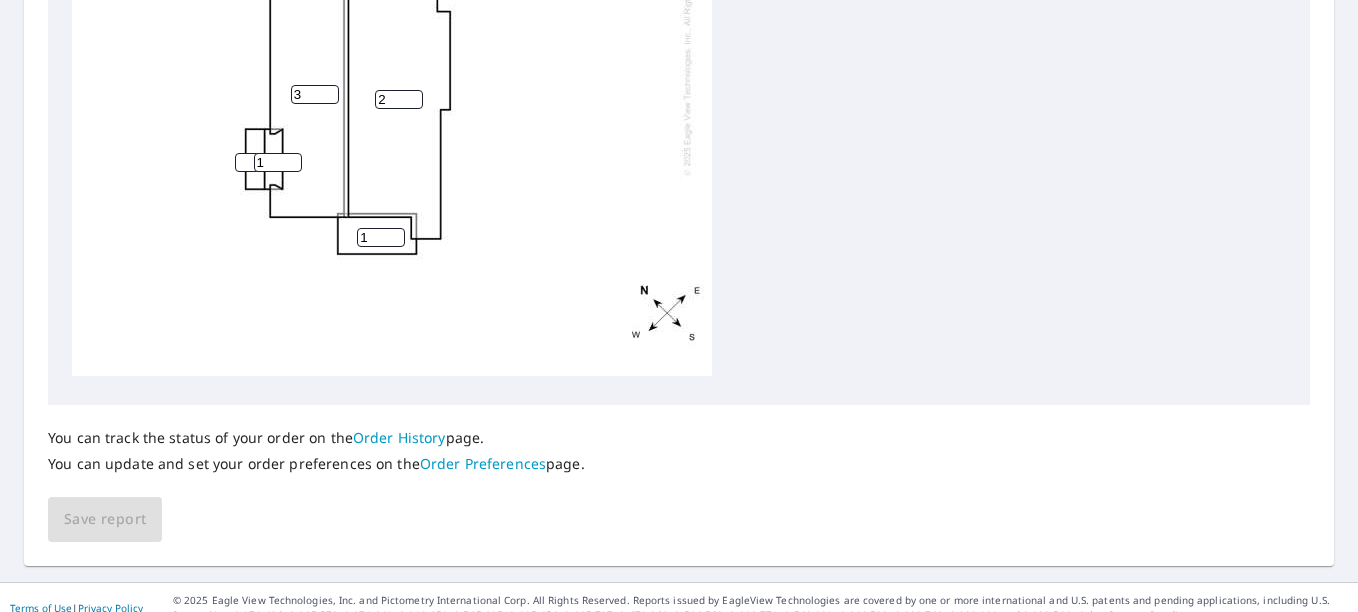 scroll, scrollTop: 971, scrollLeft: 0, axis: vertical 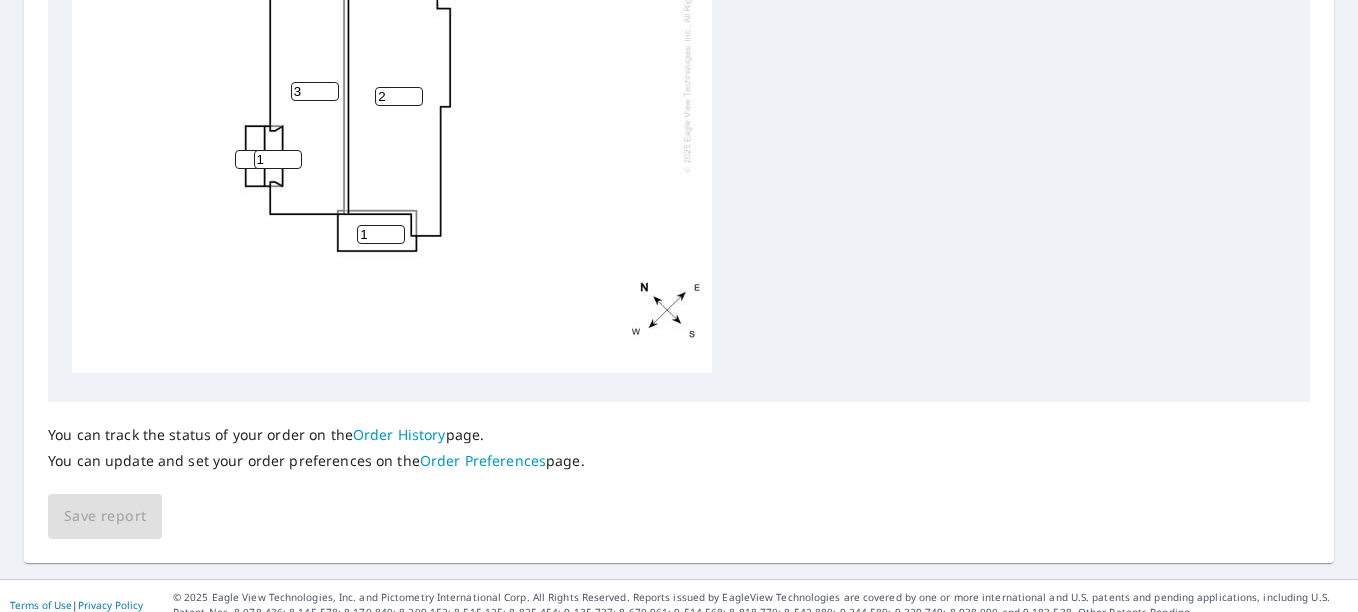 click on "You can track the status of your order on the  Order History  page. You can update and set your order preferences on the  Order Preferences  page. Save report" at bounding box center [679, 470] 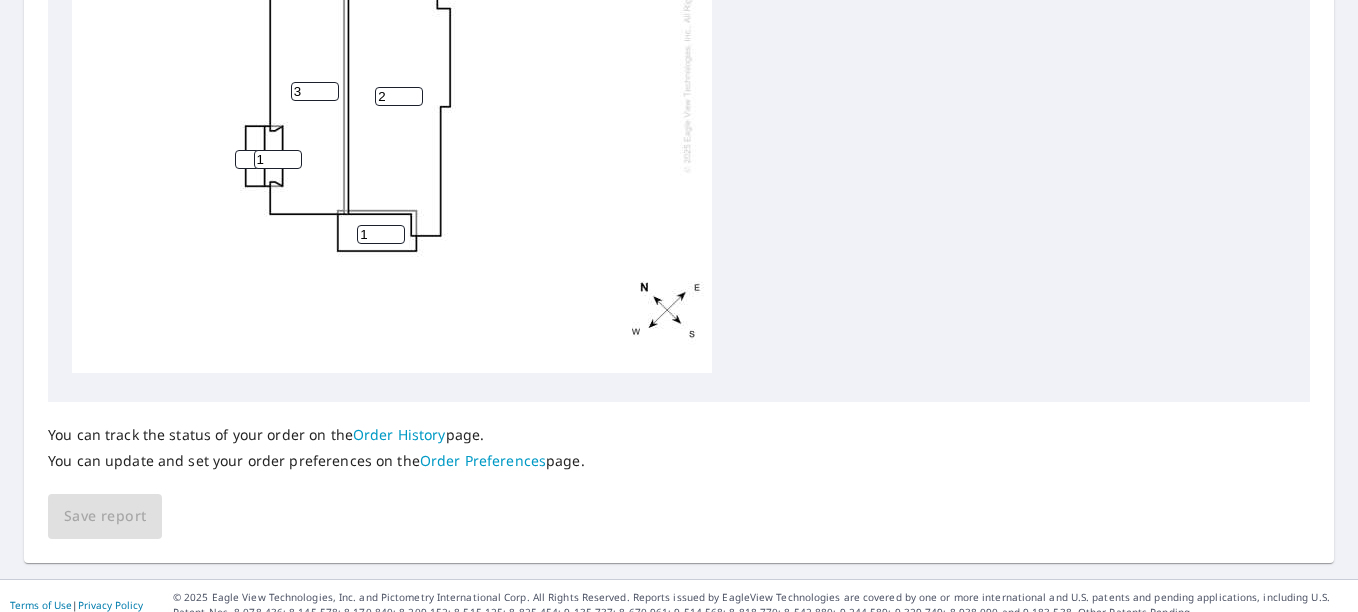 click on "2 3 1 1 1" at bounding box center (392, 59) 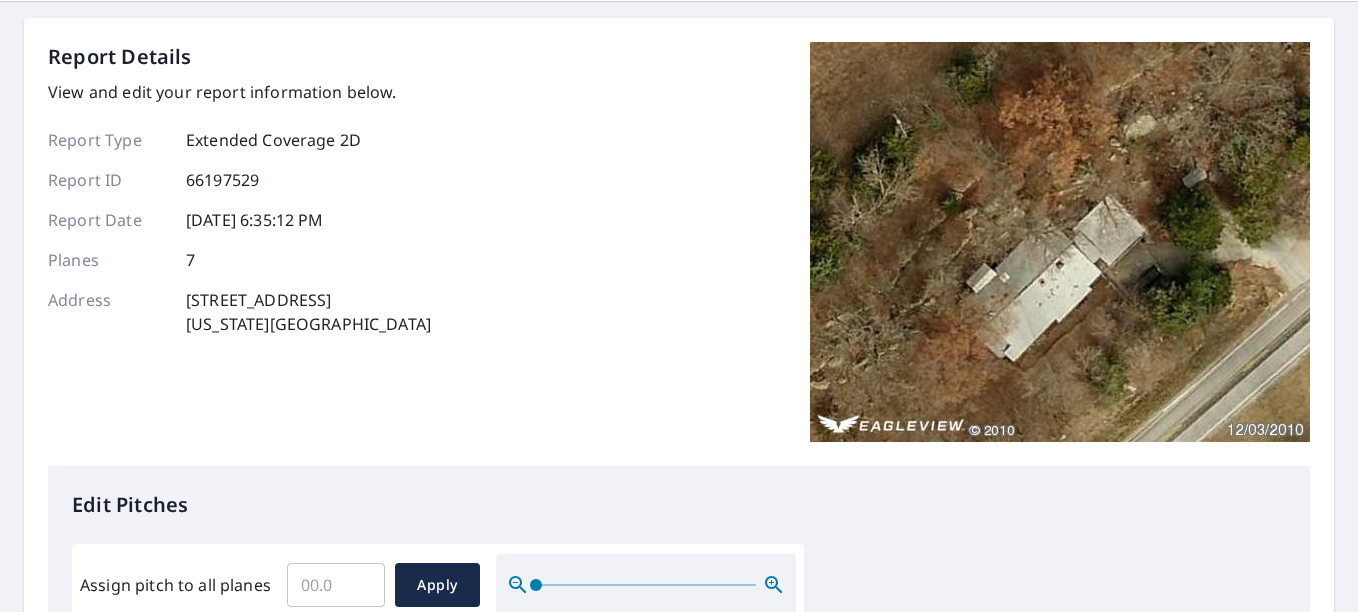 scroll, scrollTop: 0, scrollLeft: 0, axis: both 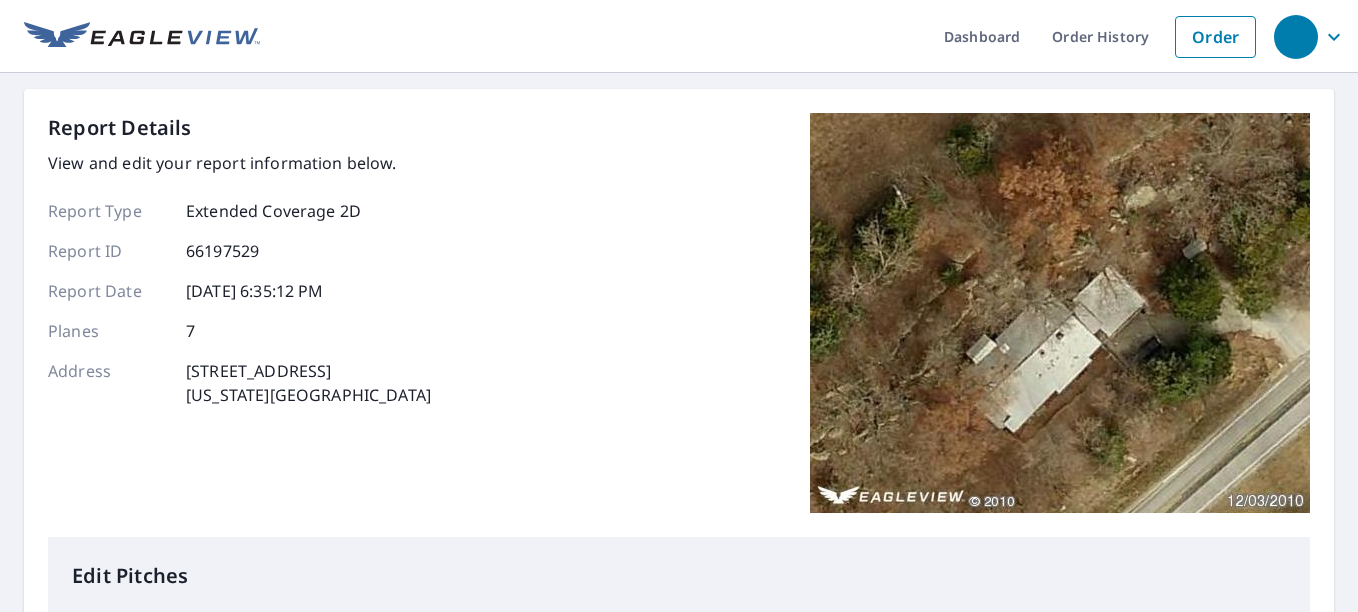click on "Order" at bounding box center (1215, 37) 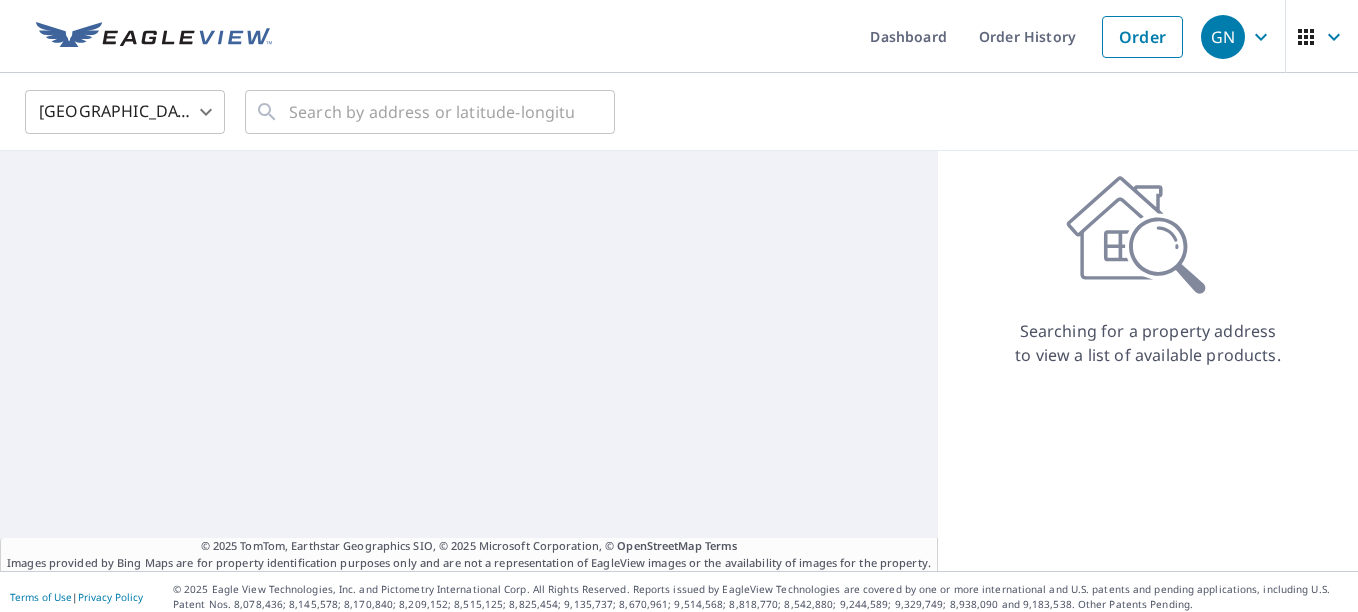 scroll, scrollTop: 0, scrollLeft: 0, axis: both 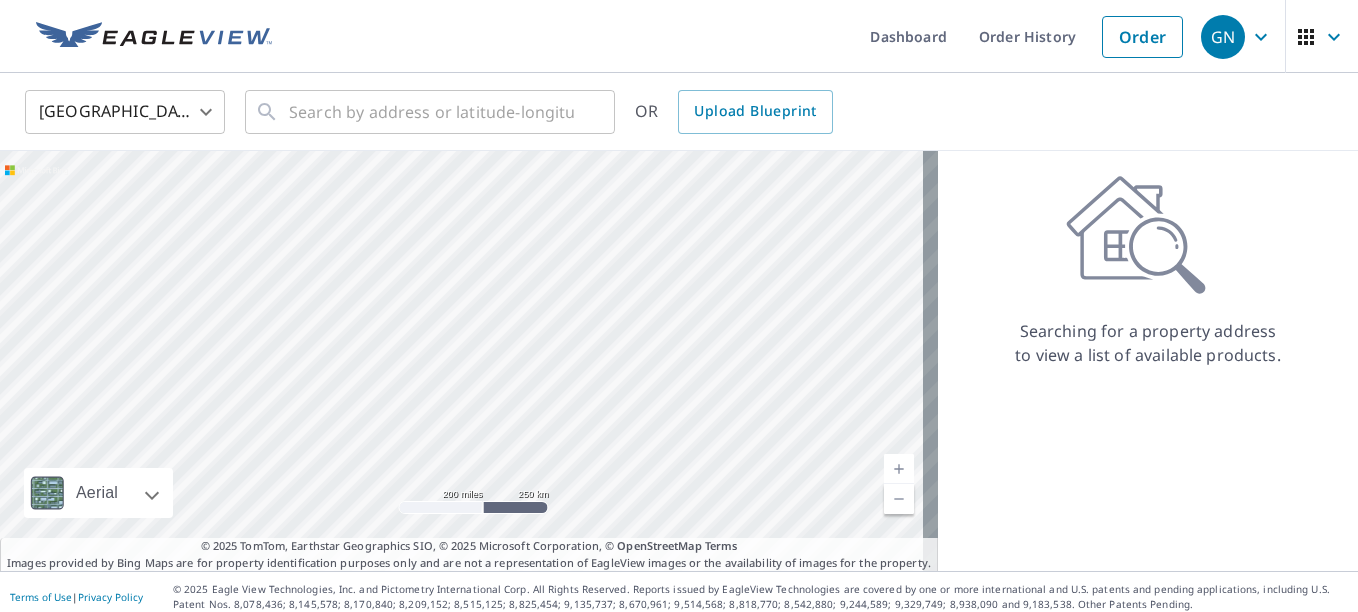 click on "Order History" at bounding box center (1027, 36) 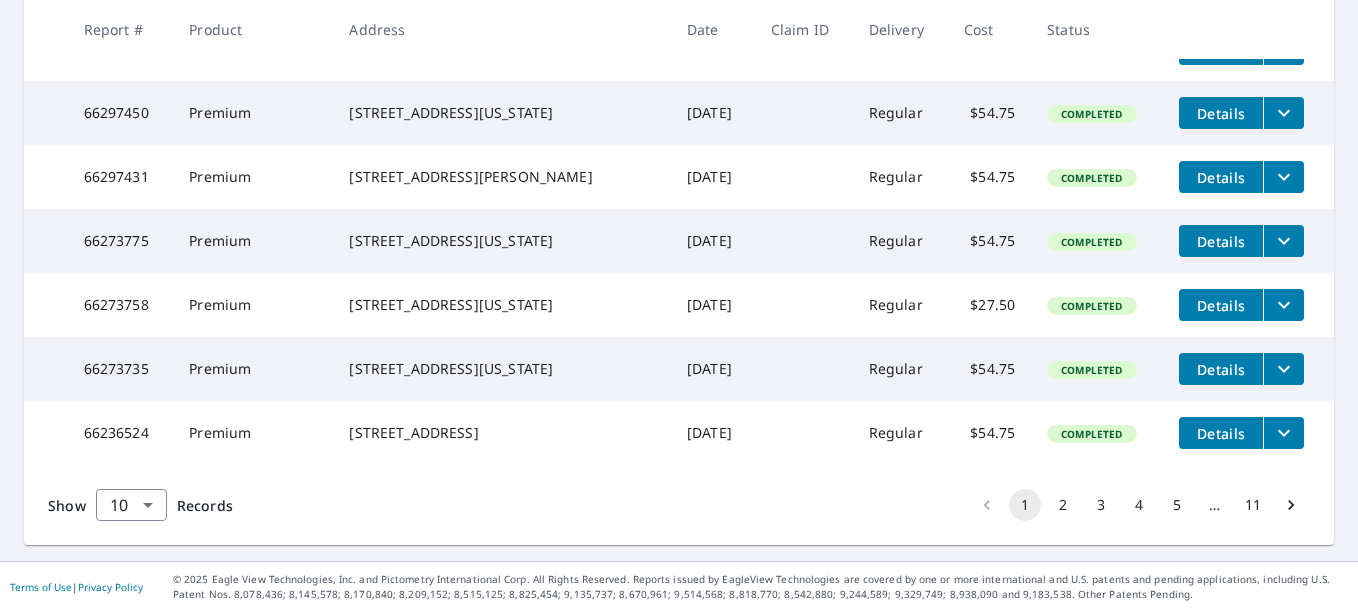 scroll, scrollTop: 698, scrollLeft: 0, axis: vertical 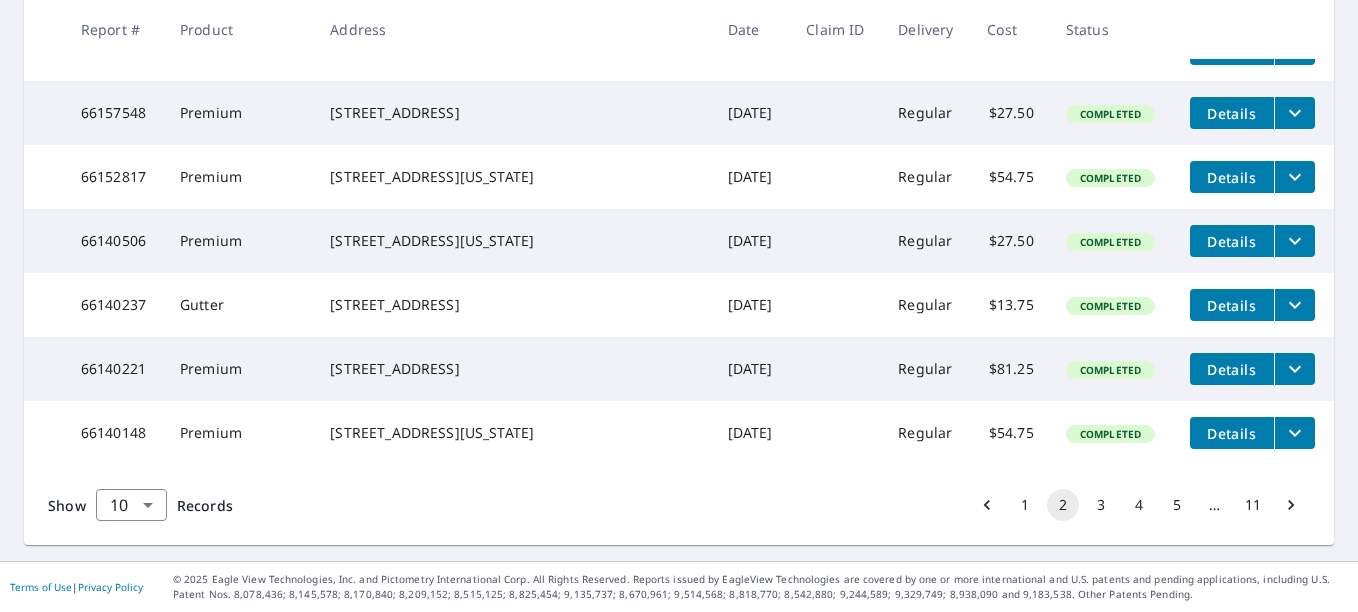 click on "3" at bounding box center (1101, 505) 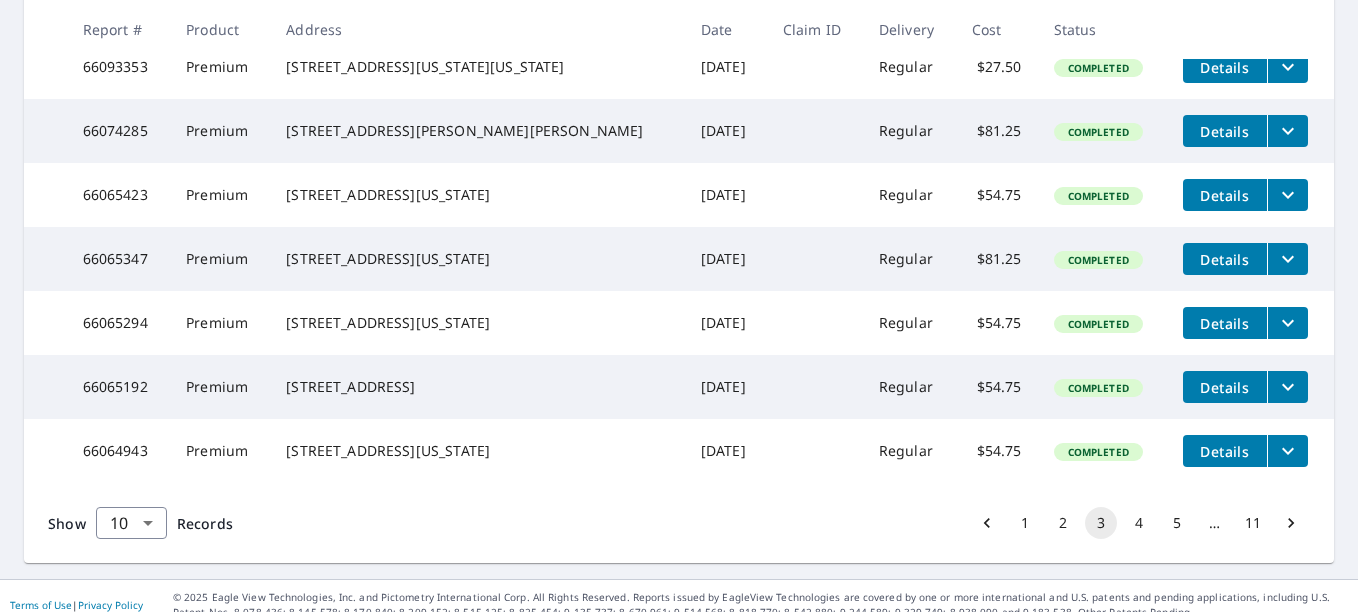 scroll, scrollTop: 698, scrollLeft: 0, axis: vertical 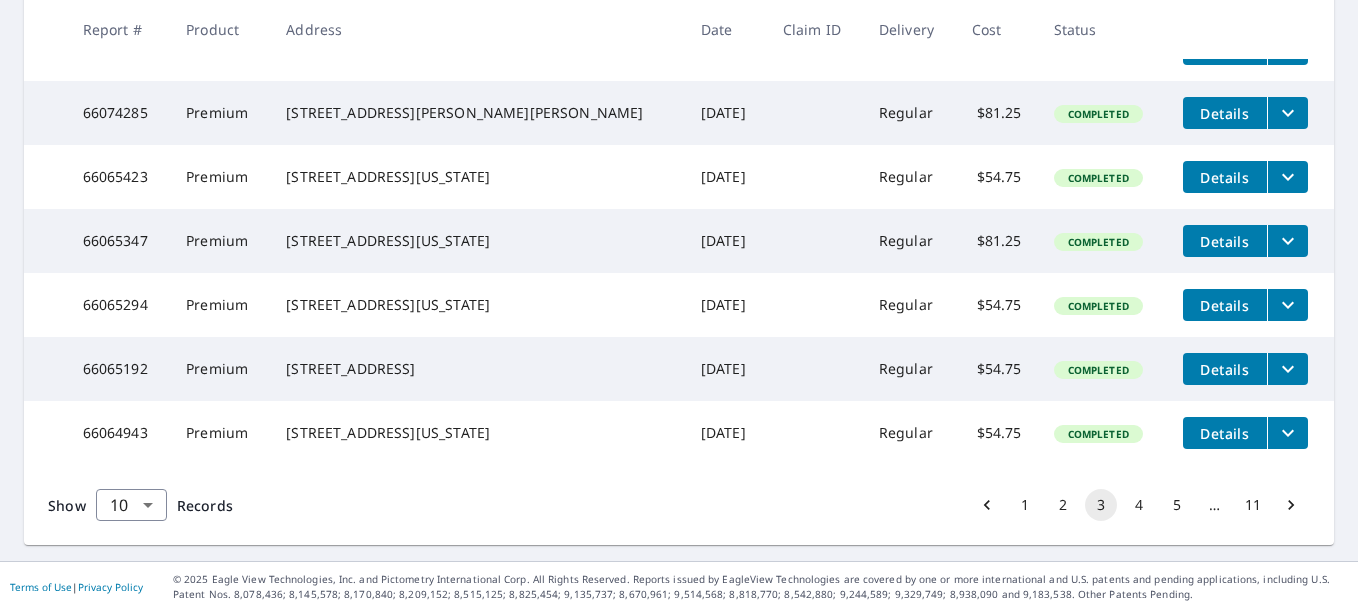 click on "4" at bounding box center (1139, 505) 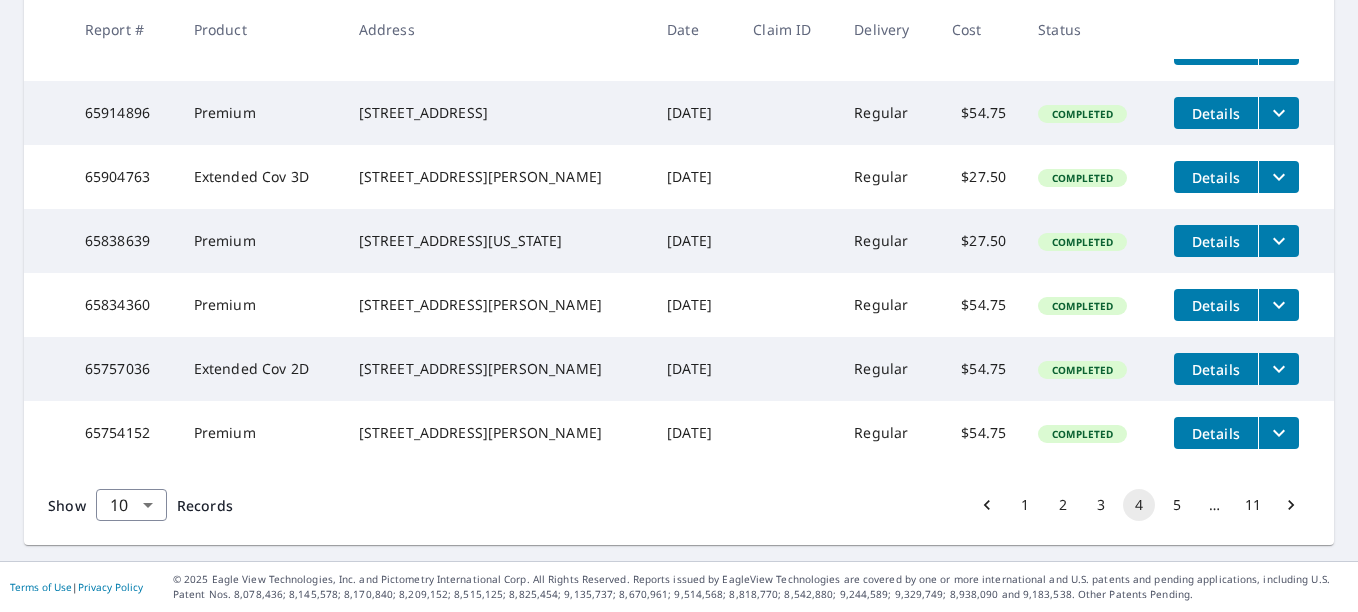 scroll, scrollTop: 698, scrollLeft: 0, axis: vertical 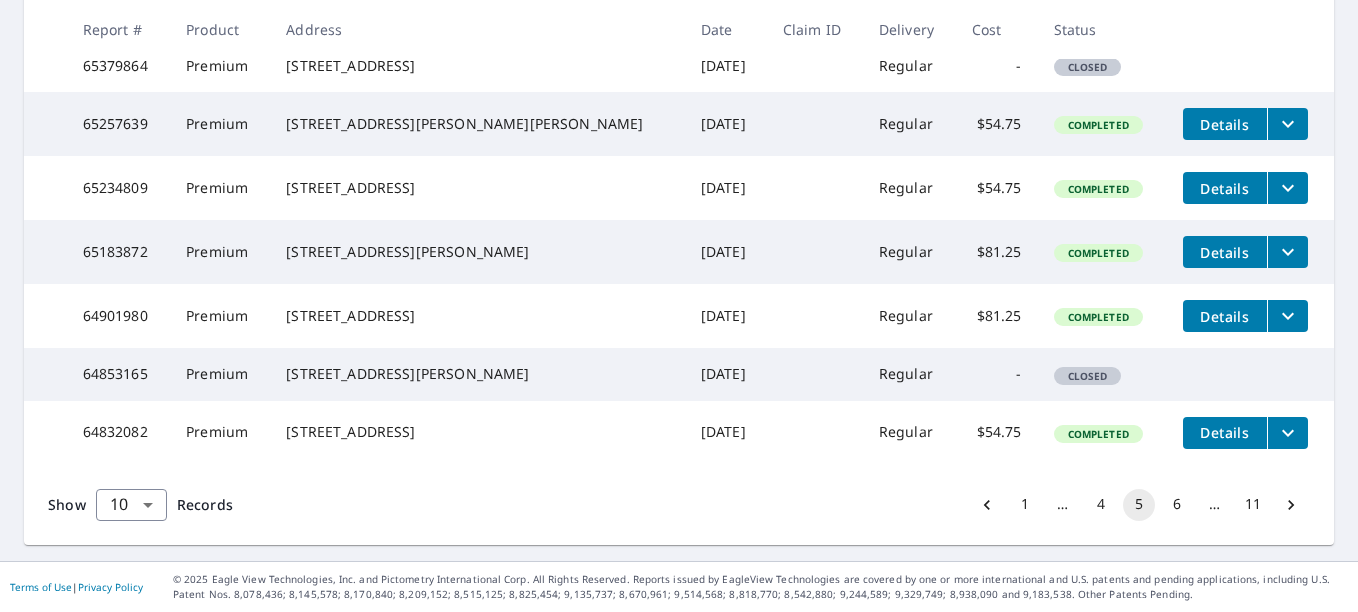 click on "4" at bounding box center (1101, 505) 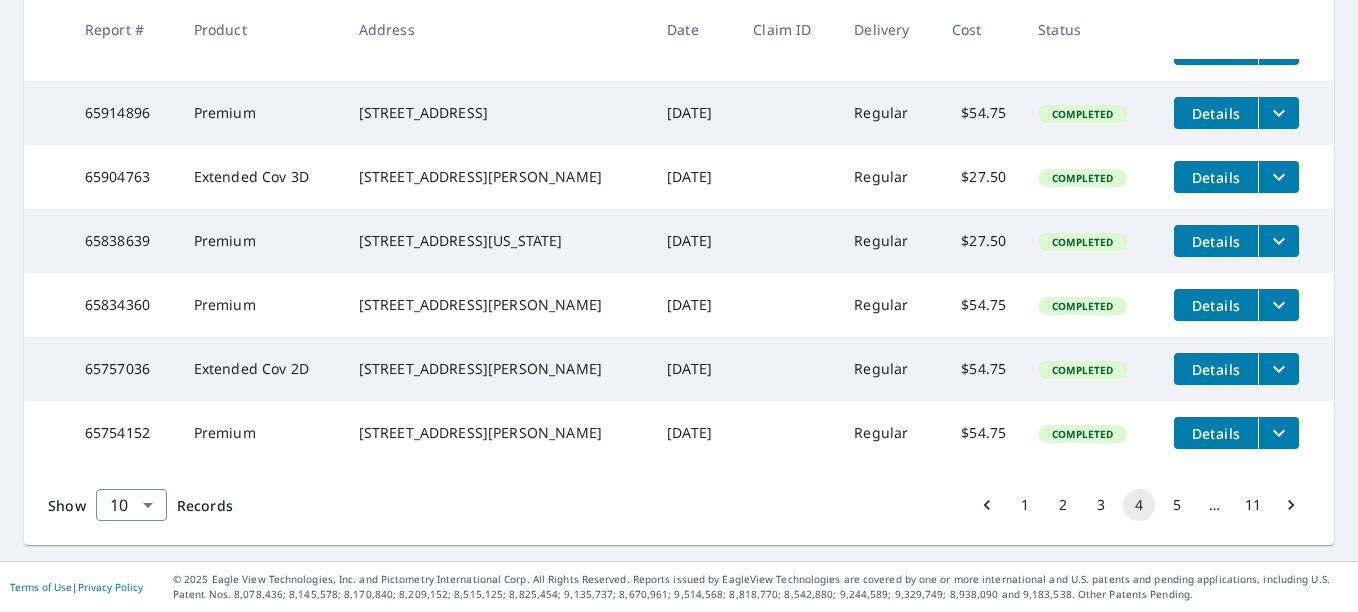 scroll, scrollTop: 698, scrollLeft: 0, axis: vertical 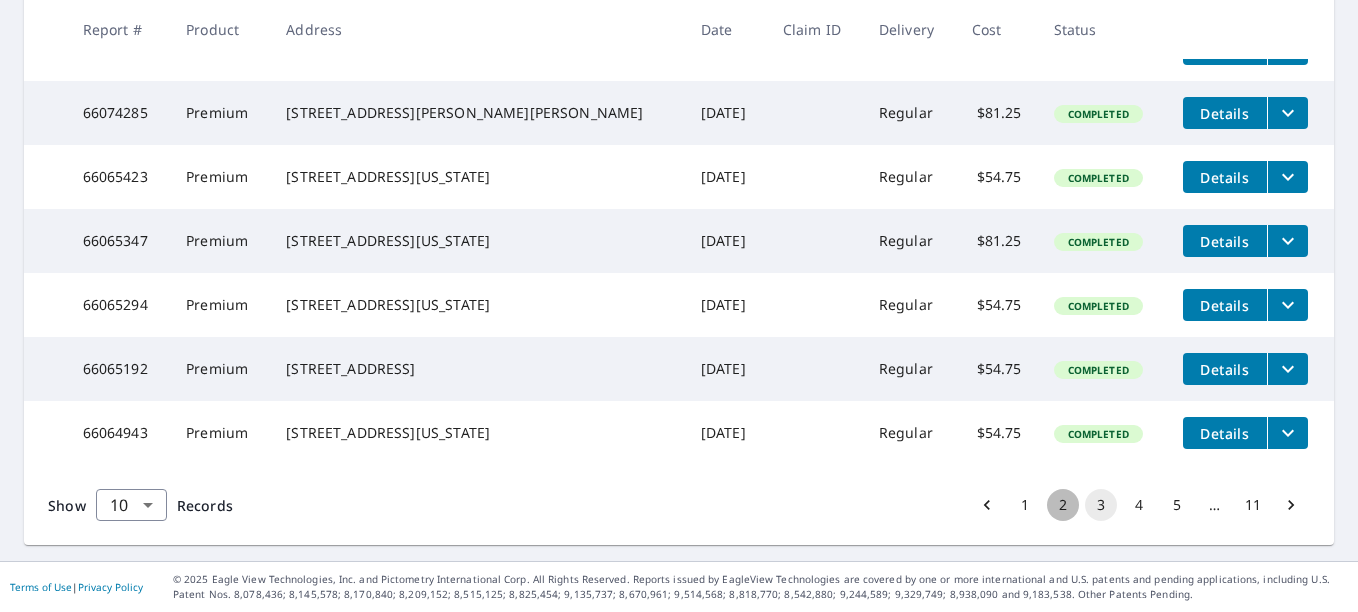 click on "2" at bounding box center [1063, 505] 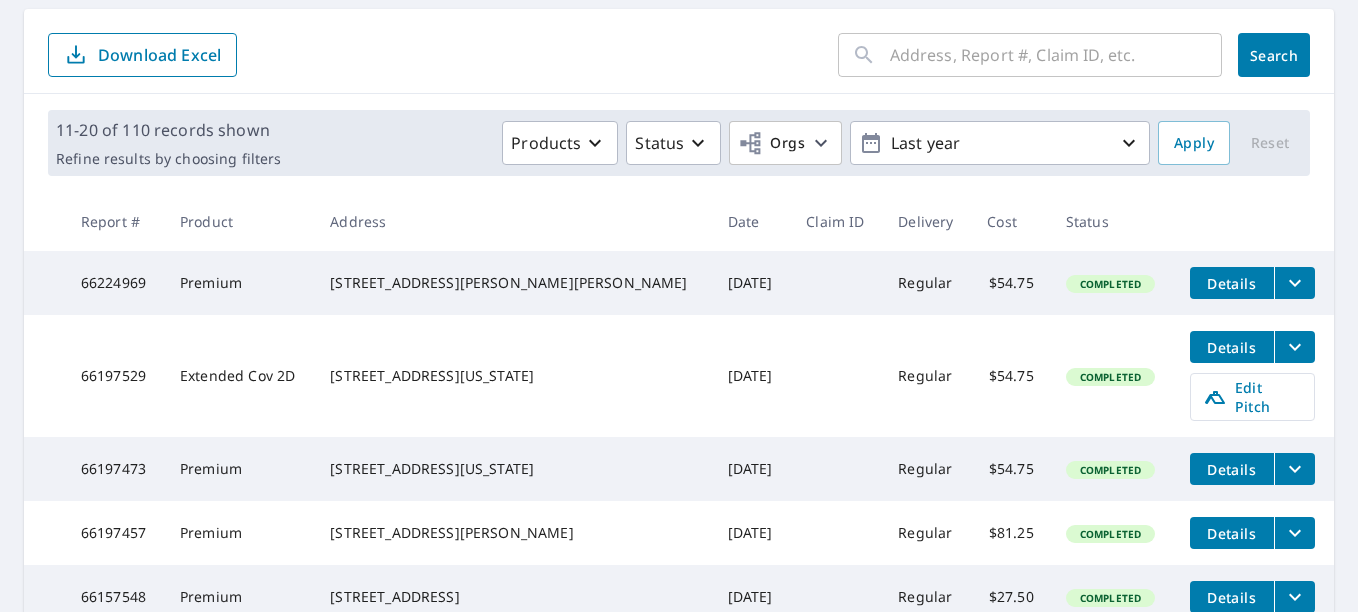 scroll, scrollTop: 200, scrollLeft: 0, axis: vertical 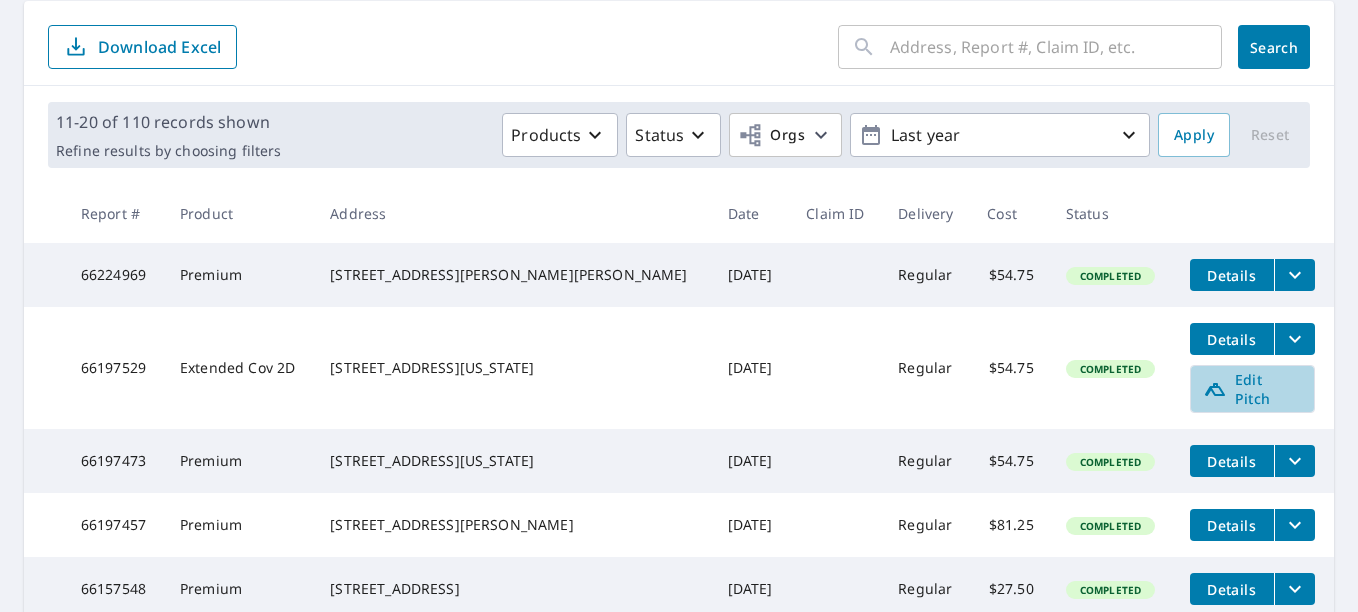 click on "Edit Pitch" at bounding box center (1252, 389) 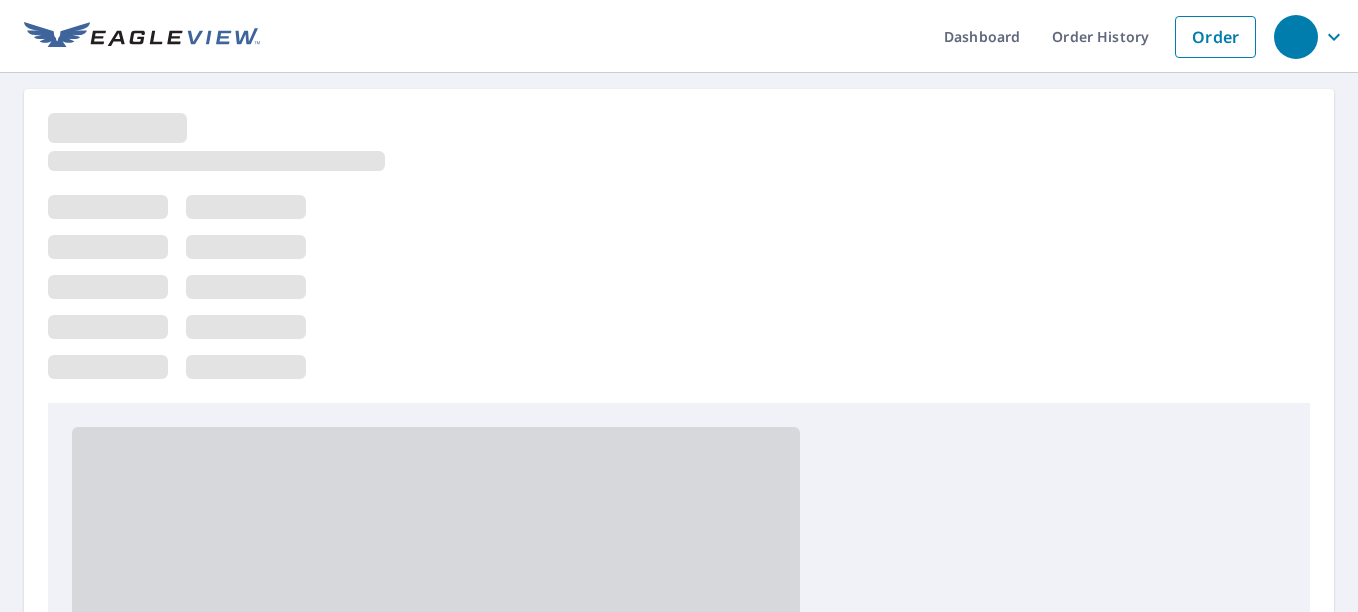 scroll, scrollTop: 0, scrollLeft: 0, axis: both 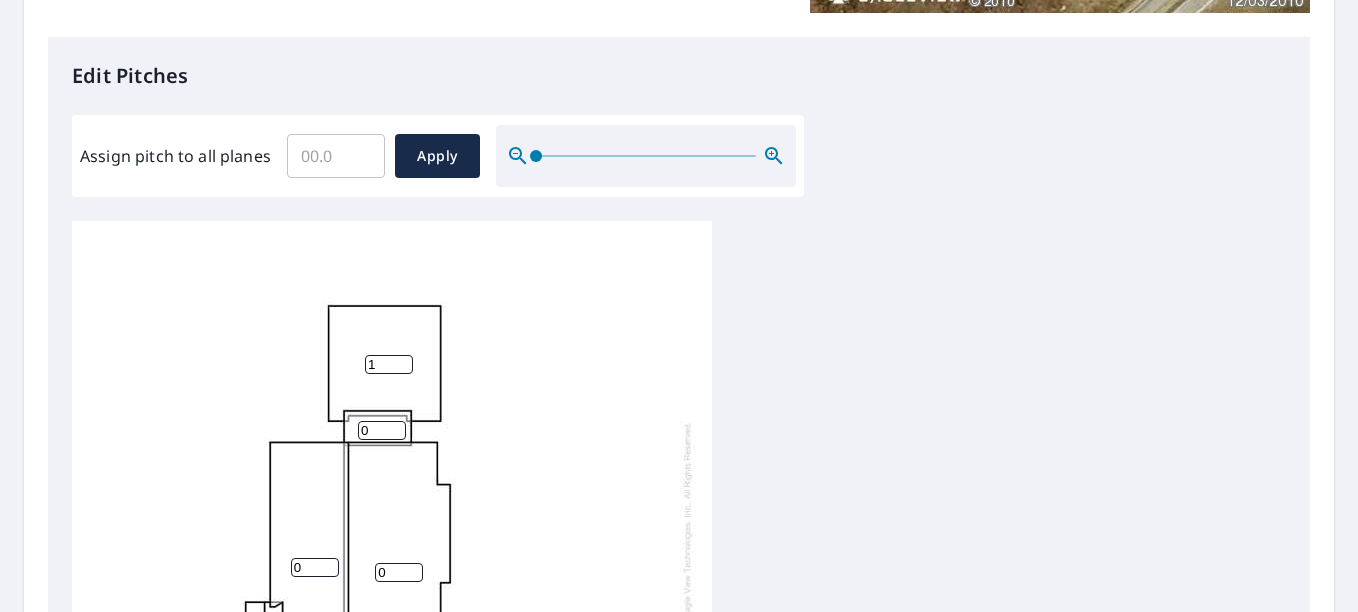 click on "1" at bounding box center [389, 364] 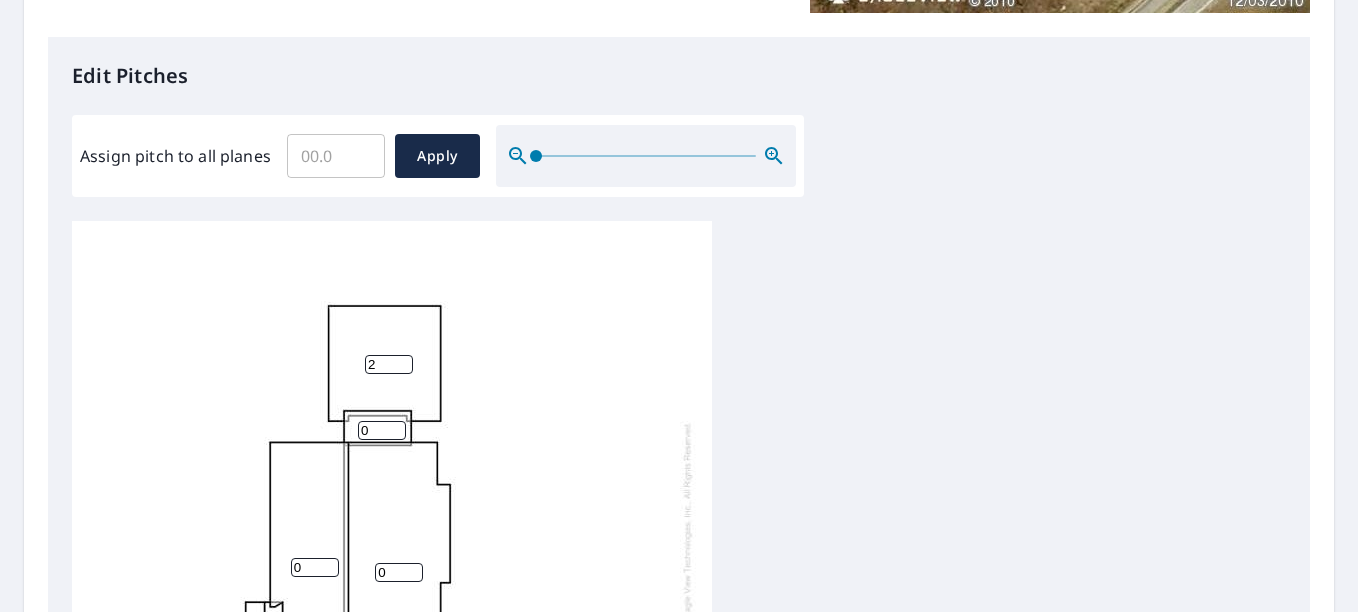 click on "2" at bounding box center [389, 364] 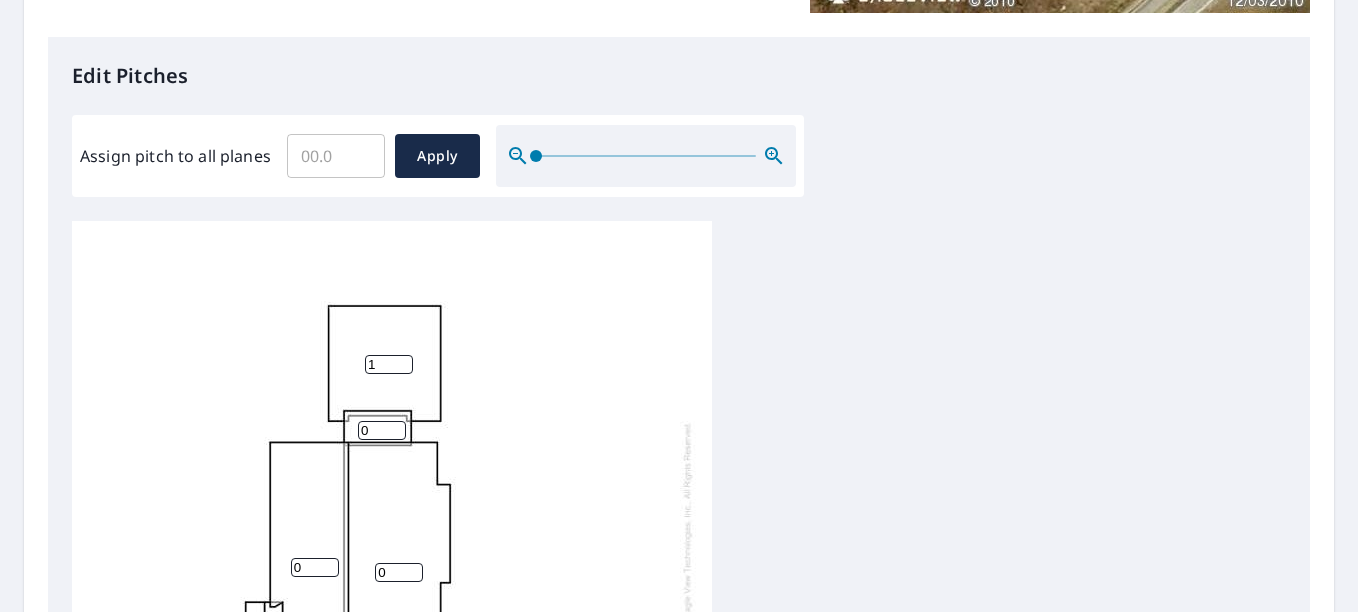 type on "1" 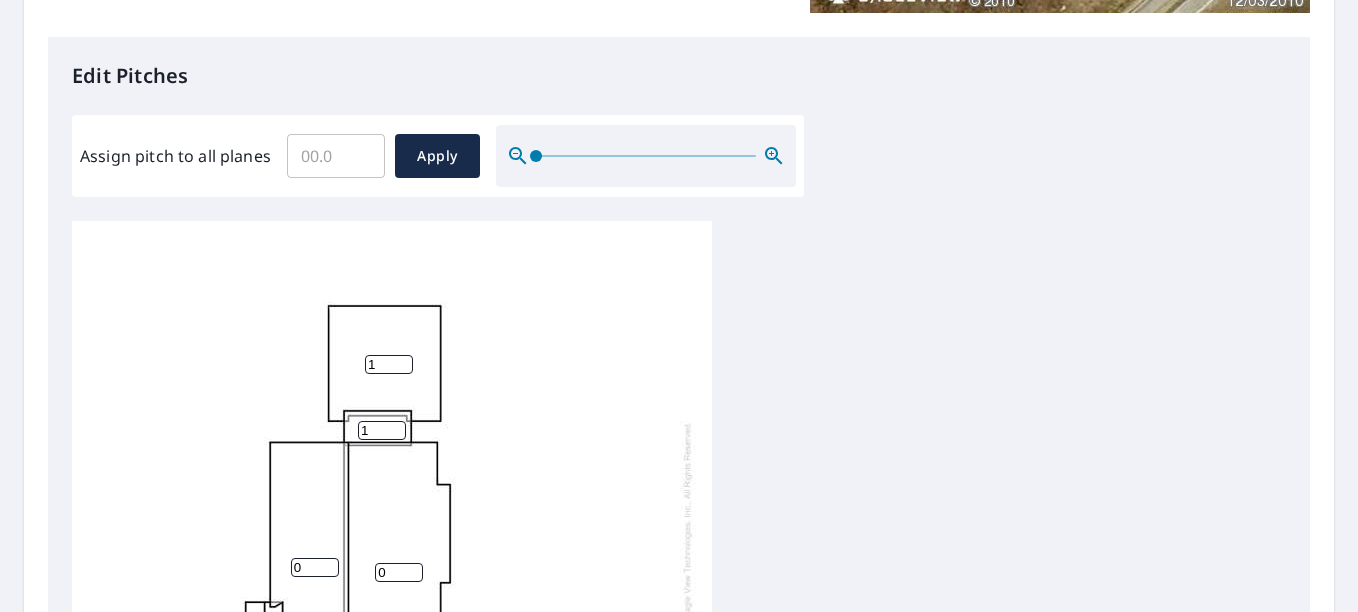 type on "1" 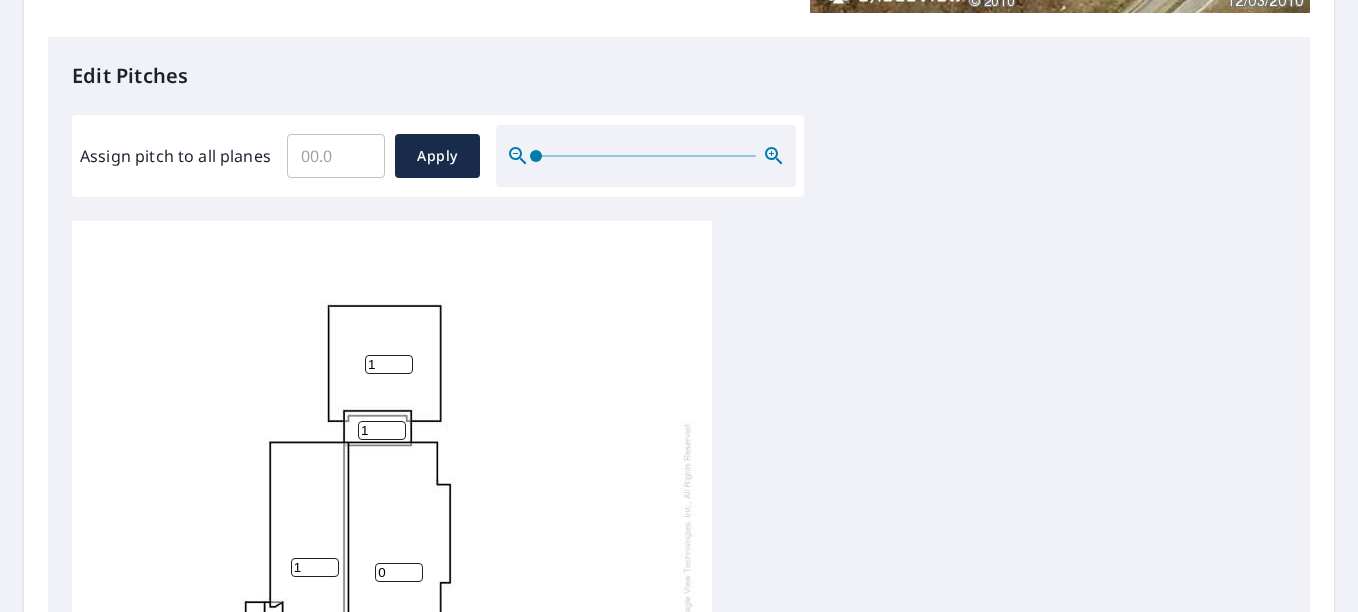 click on "1" at bounding box center [315, 567] 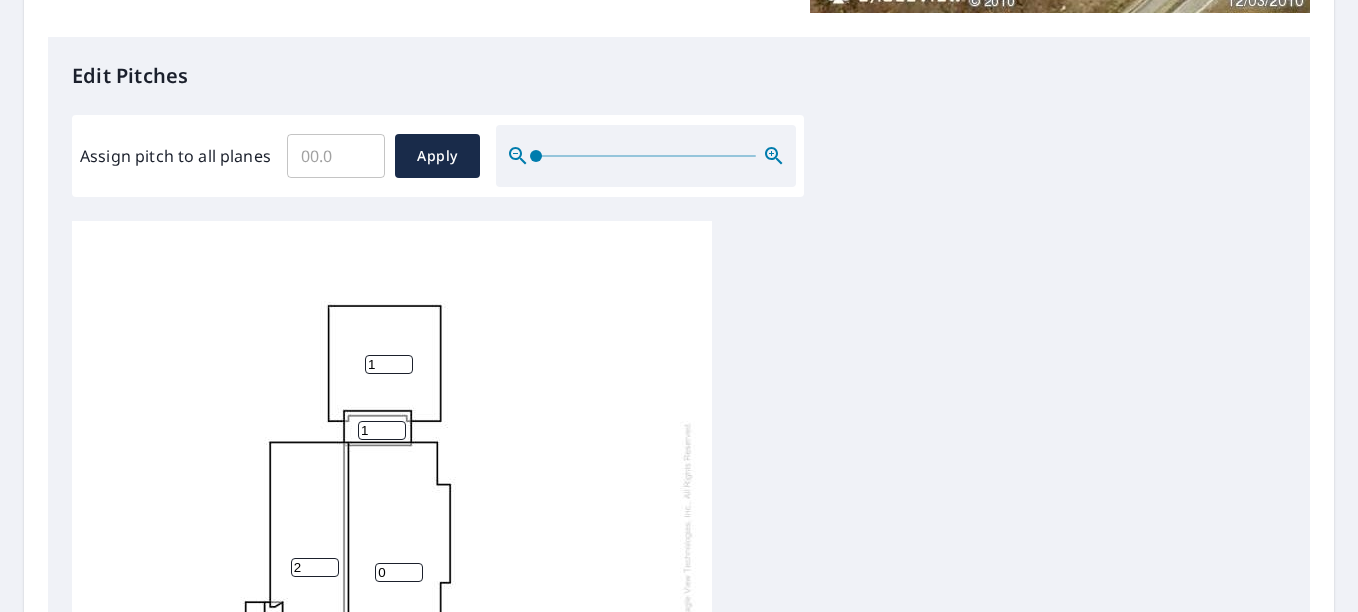 click on "2" at bounding box center (315, 567) 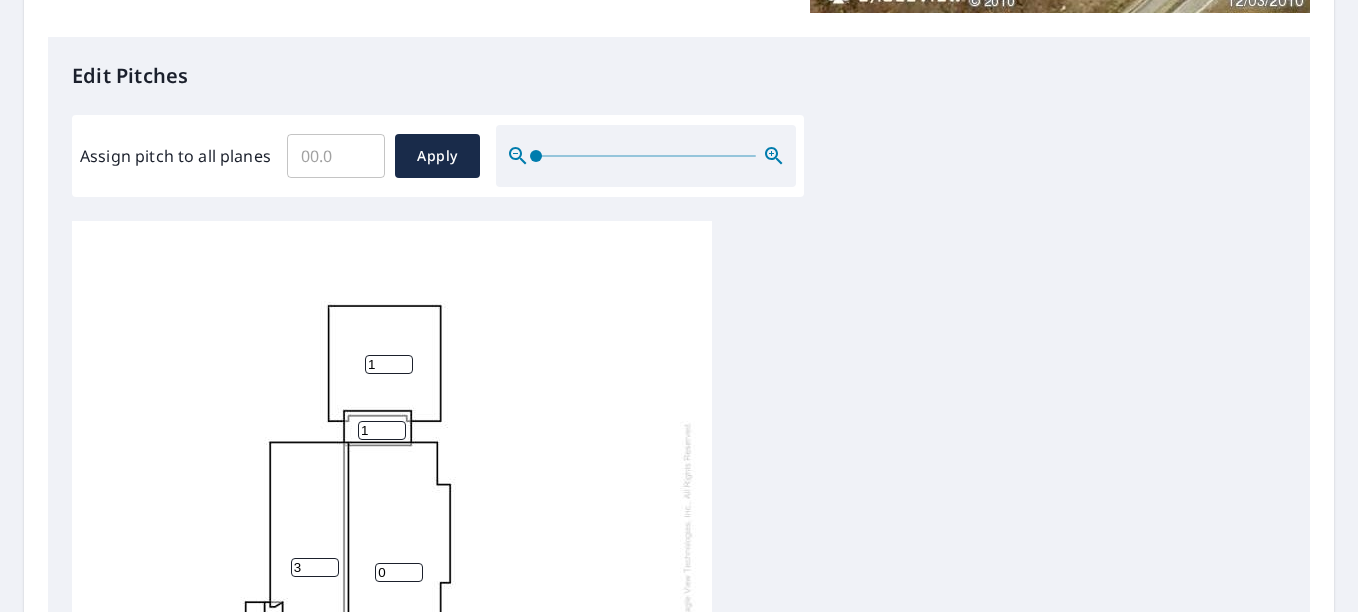 type on "3" 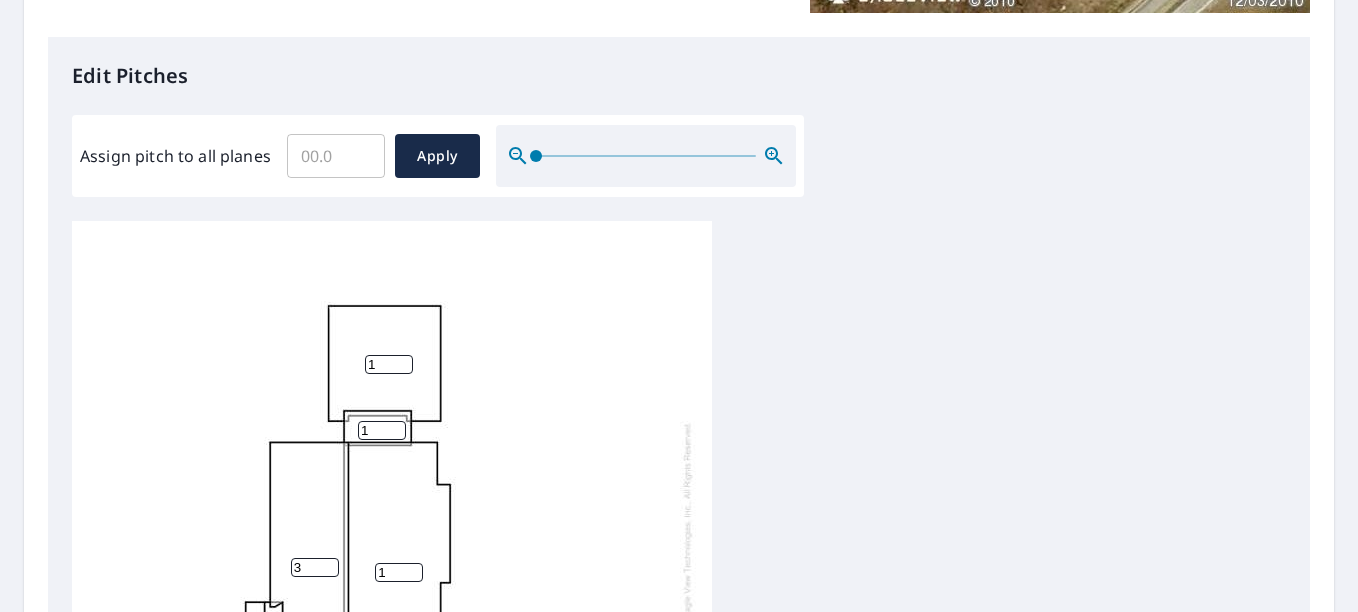 click on "1" at bounding box center [399, 572] 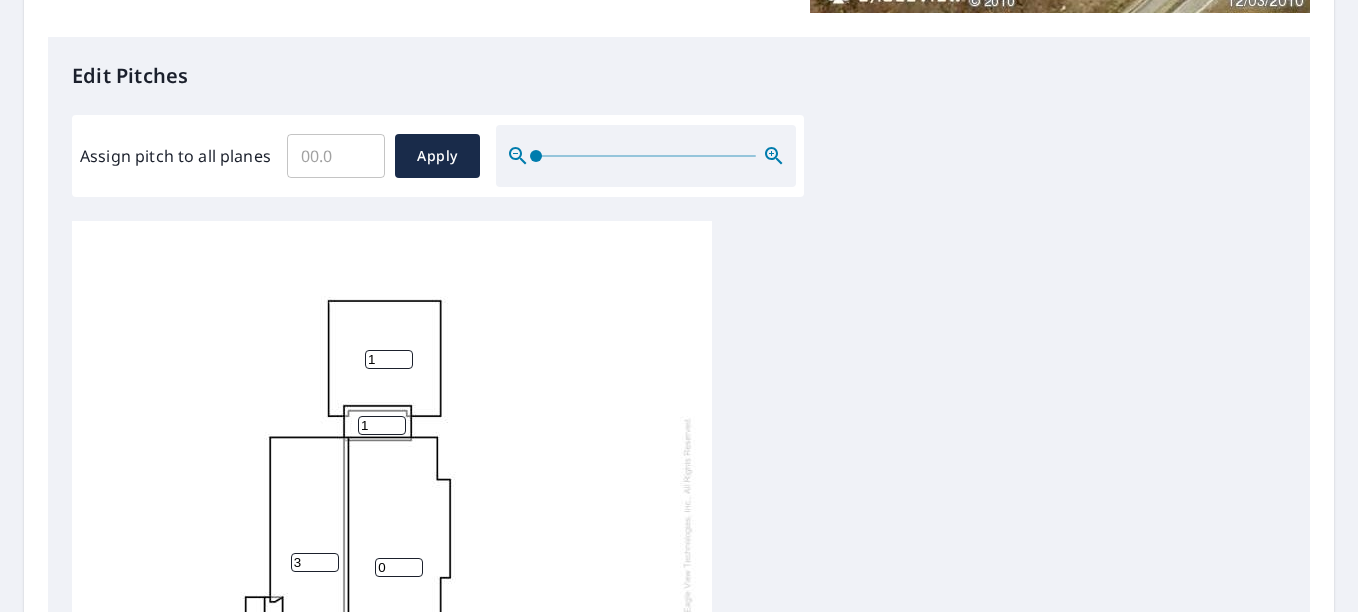 scroll, scrollTop: 20, scrollLeft: 0, axis: vertical 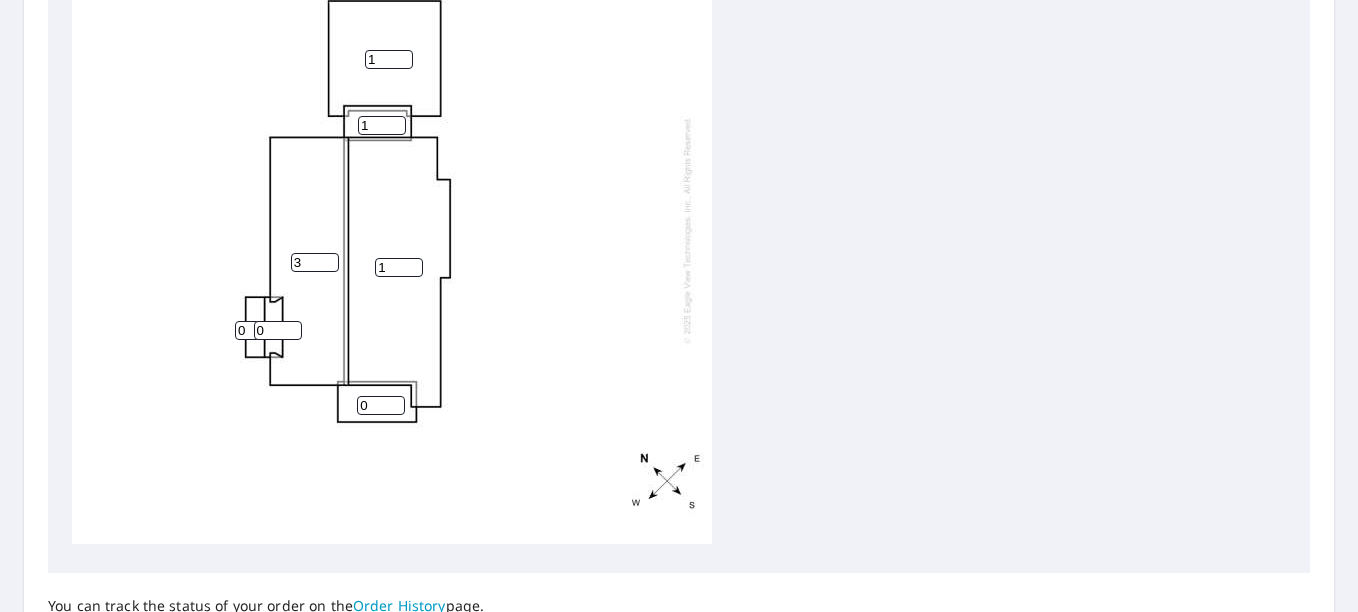 click on "1" at bounding box center (399, 267) 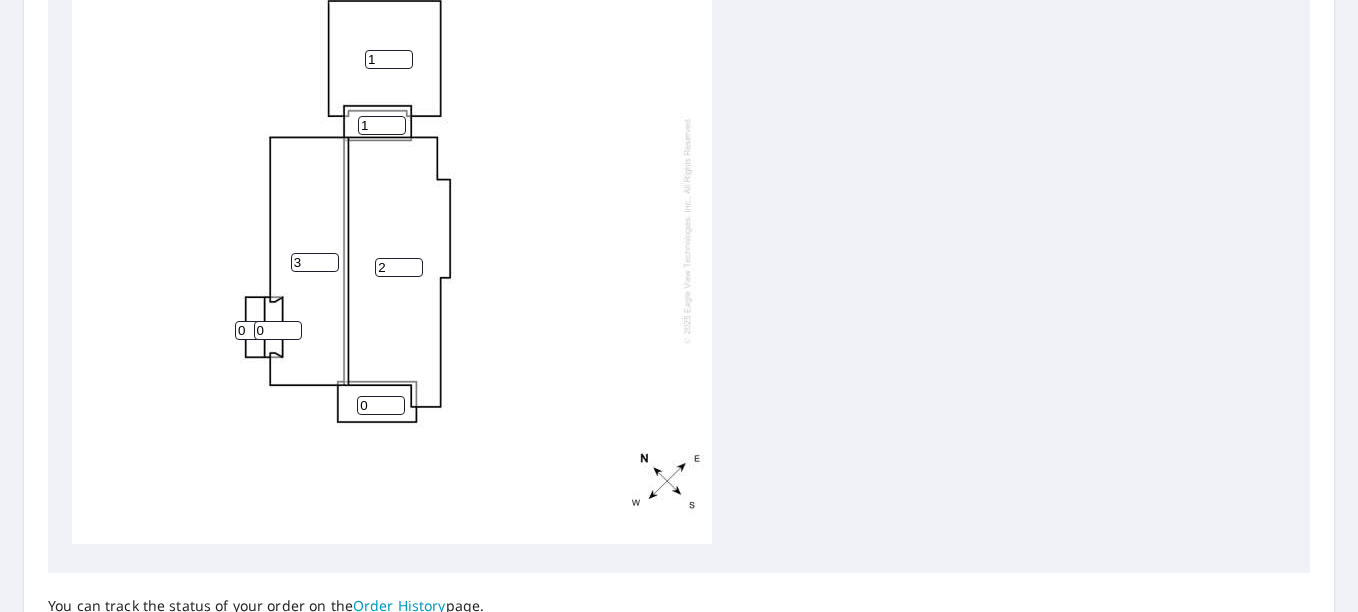 type on "2" 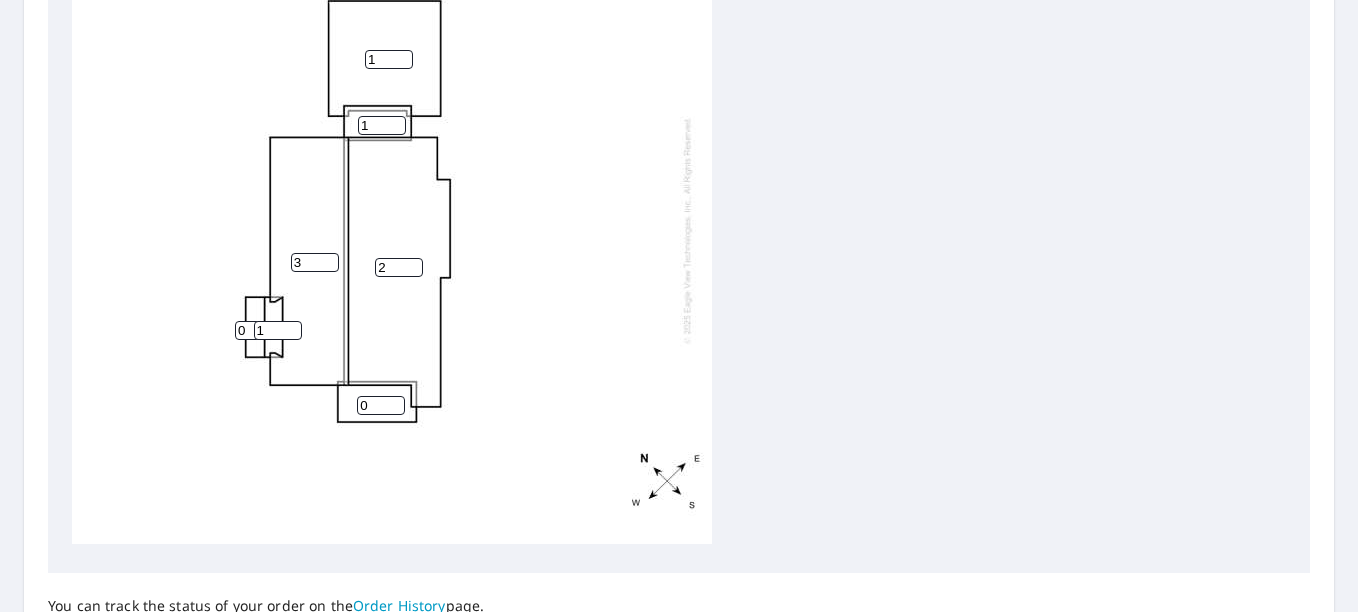 type on "1" 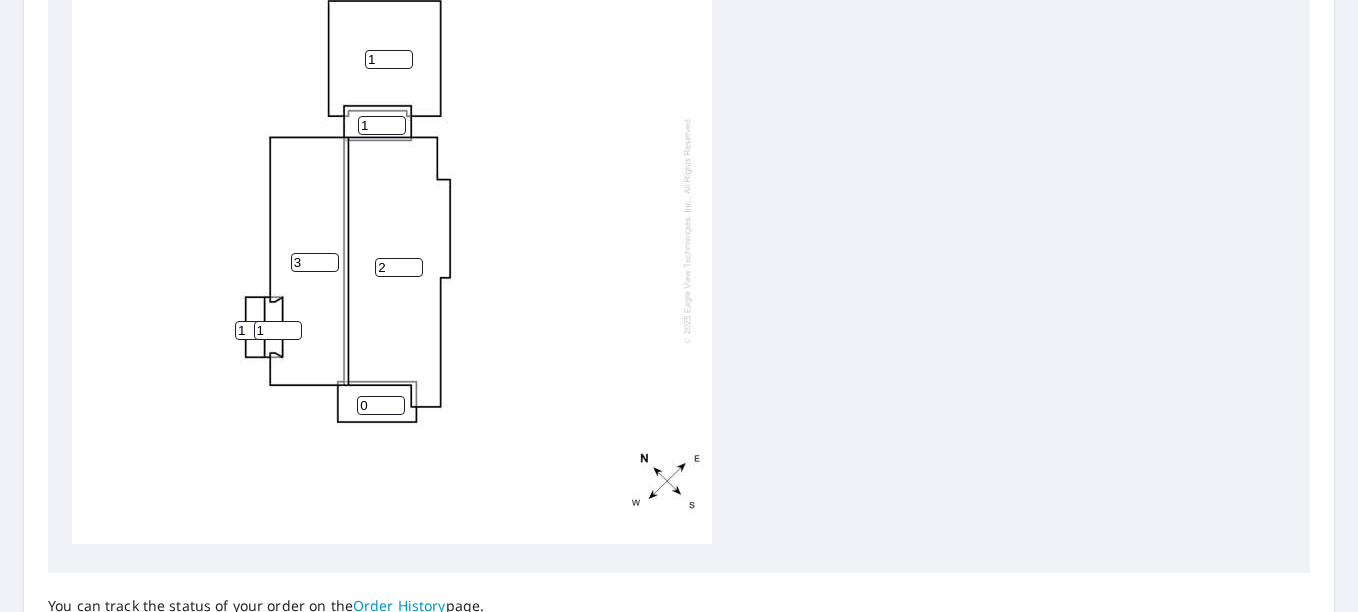 type on "1" 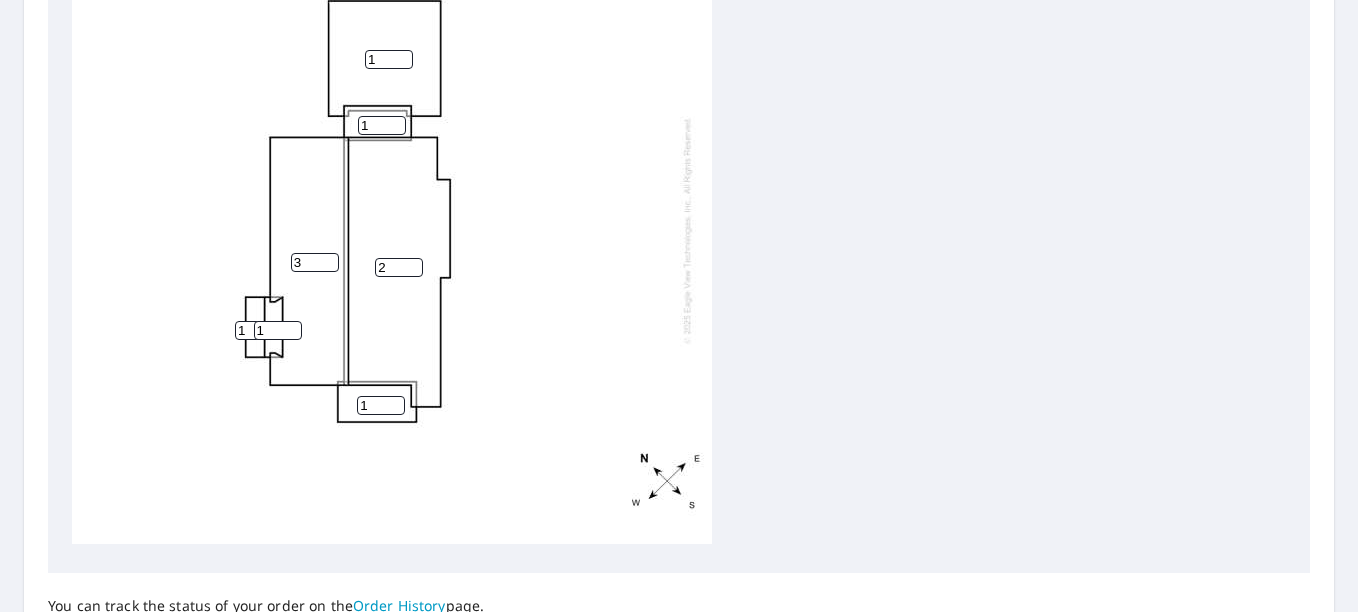type on "1" 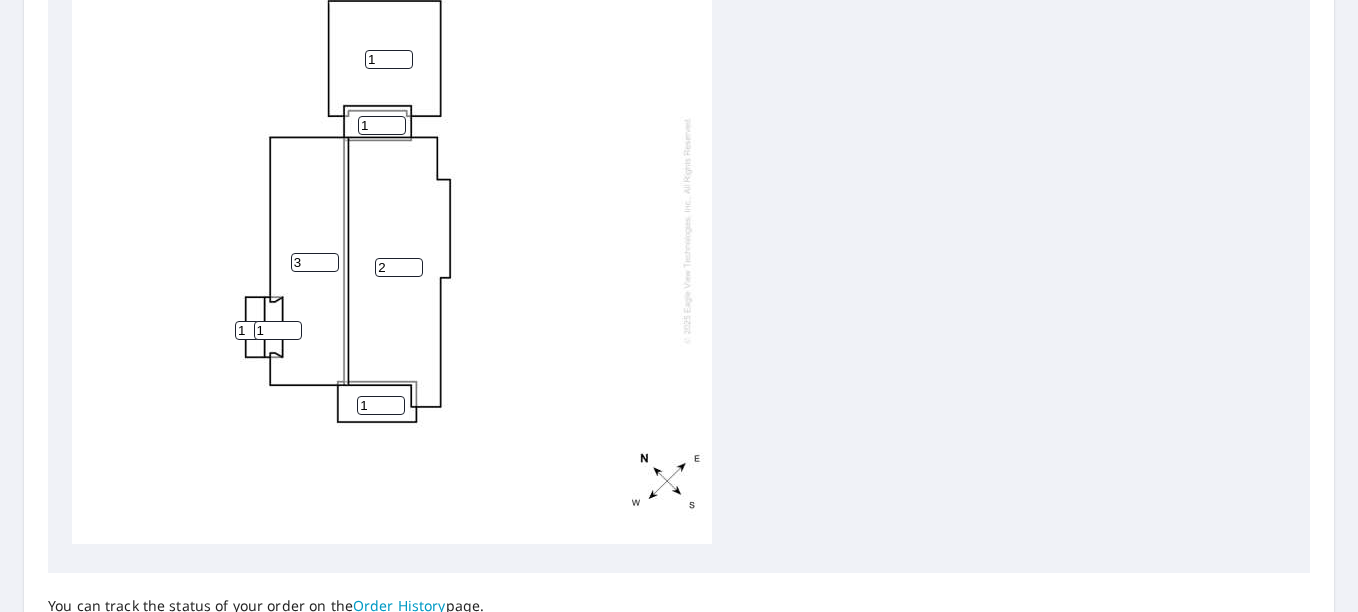 click on "2 3 1 1 1 1 1" at bounding box center (392, 230) 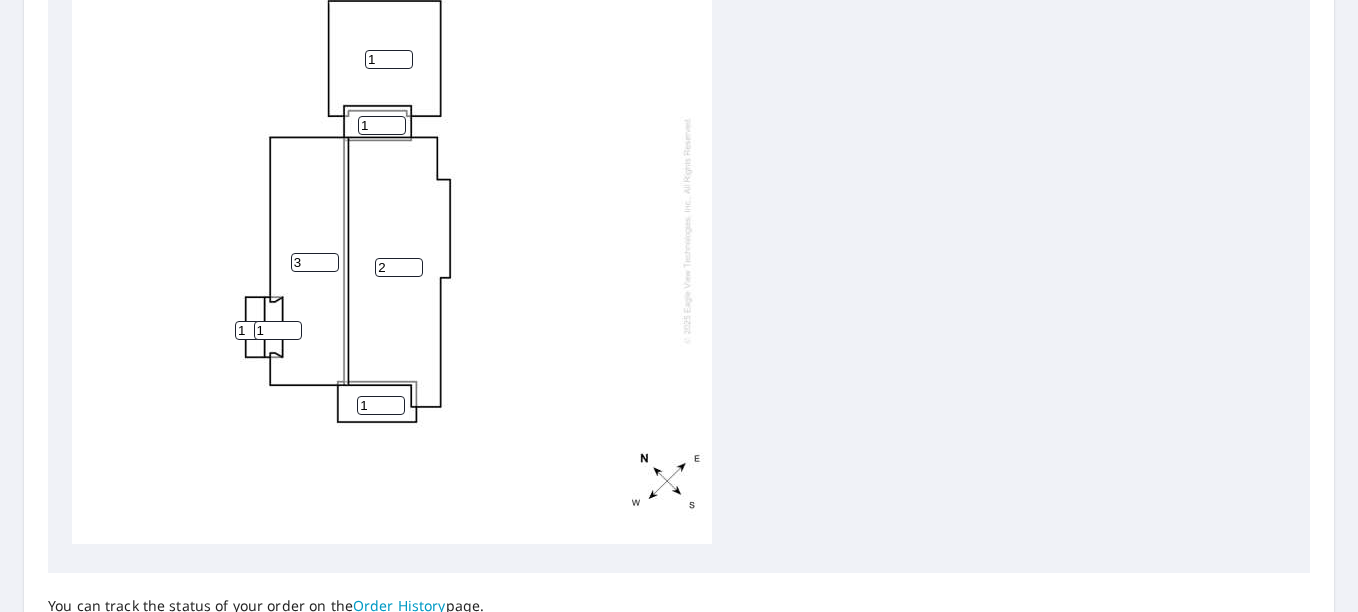 scroll, scrollTop: 0, scrollLeft: 0, axis: both 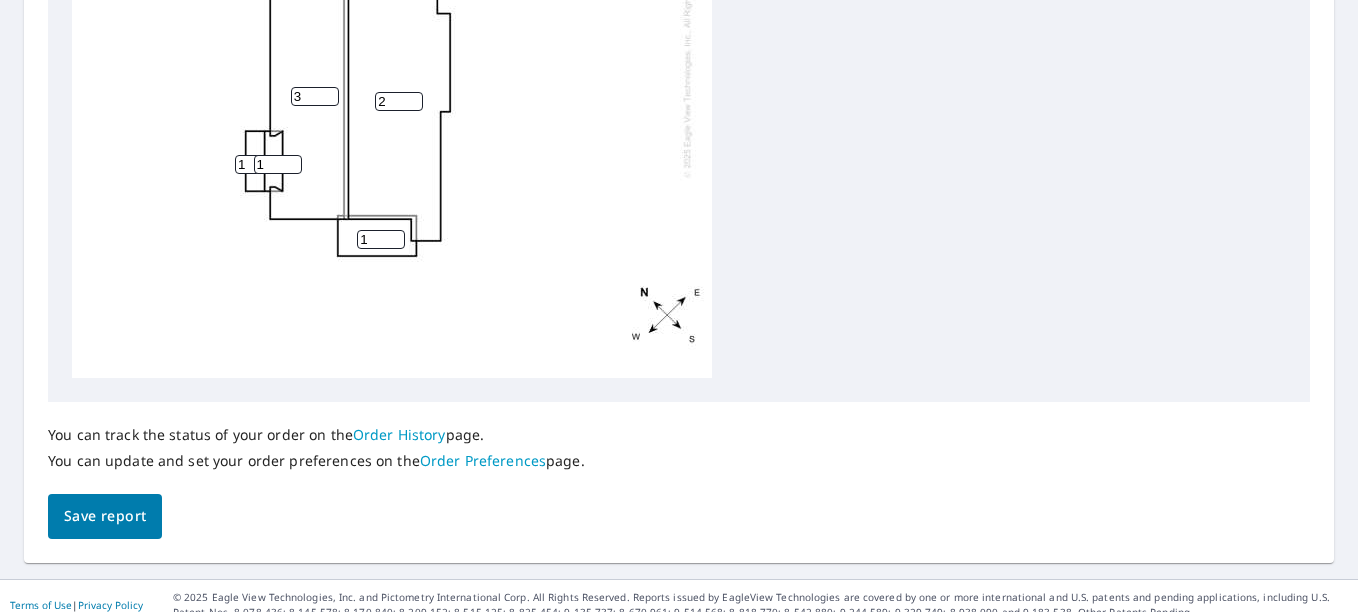 click on "Save report" at bounding box center [105, 516] 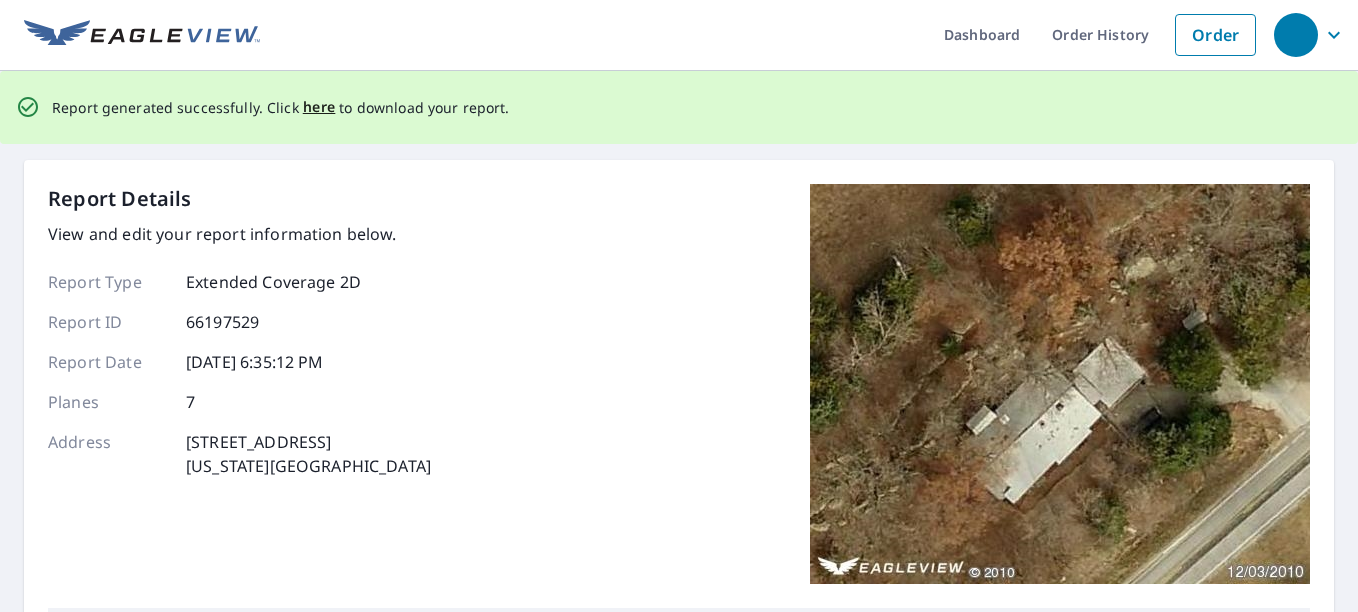 scroll, scrollTop: 0, scrollLeft: 0, axis: both 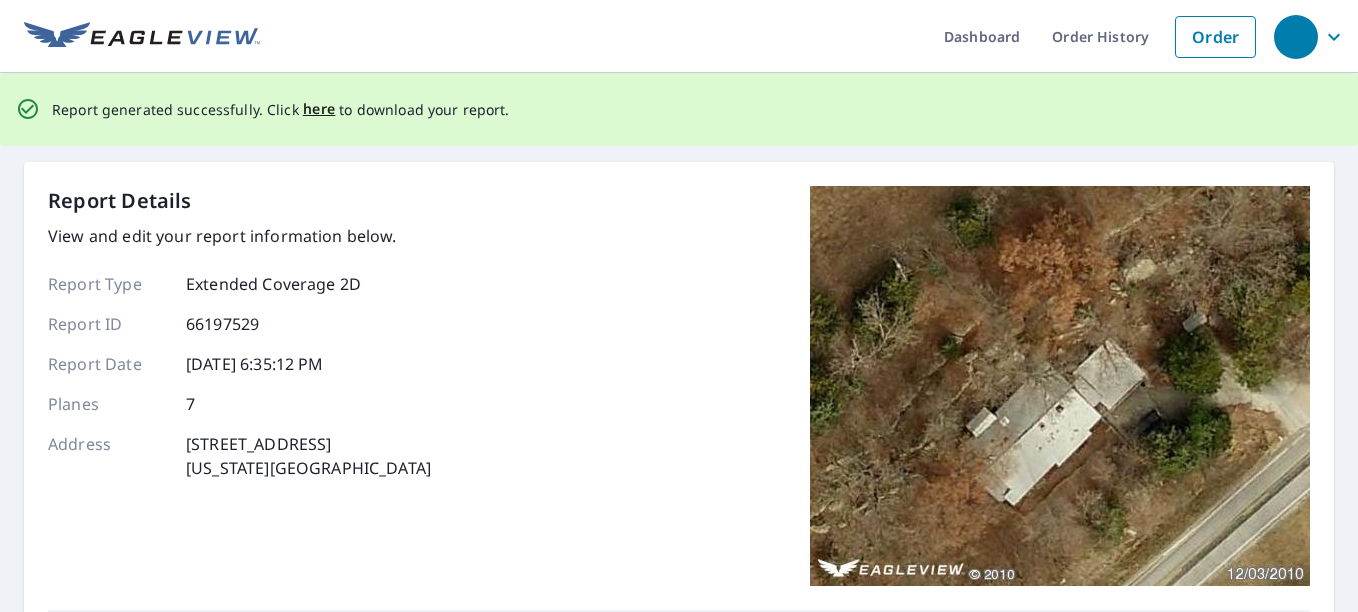 click on "here" at bounding box center (319, 109) 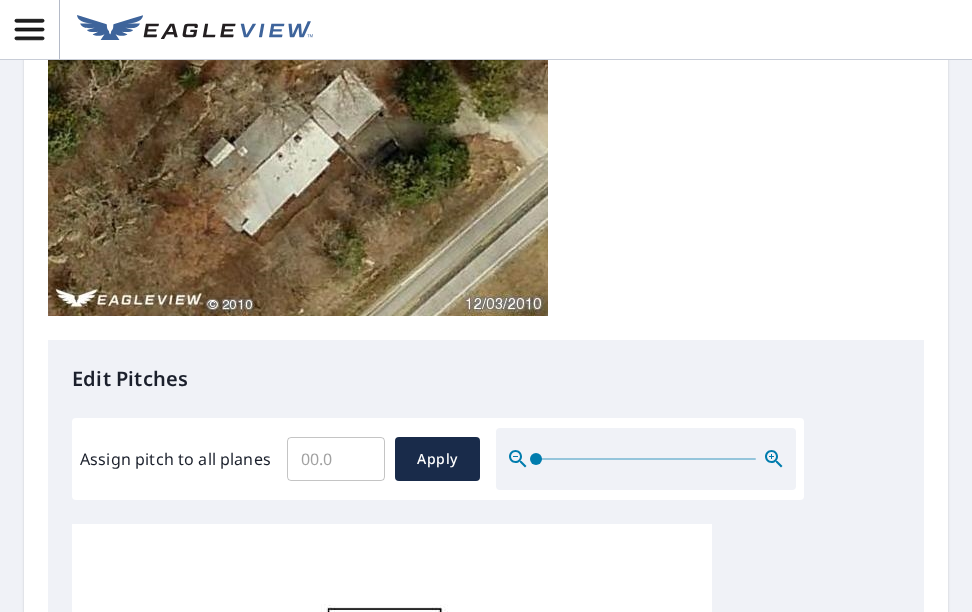 scroll, scrollTop: 387, scrollLeft: 0, axis: vertical 